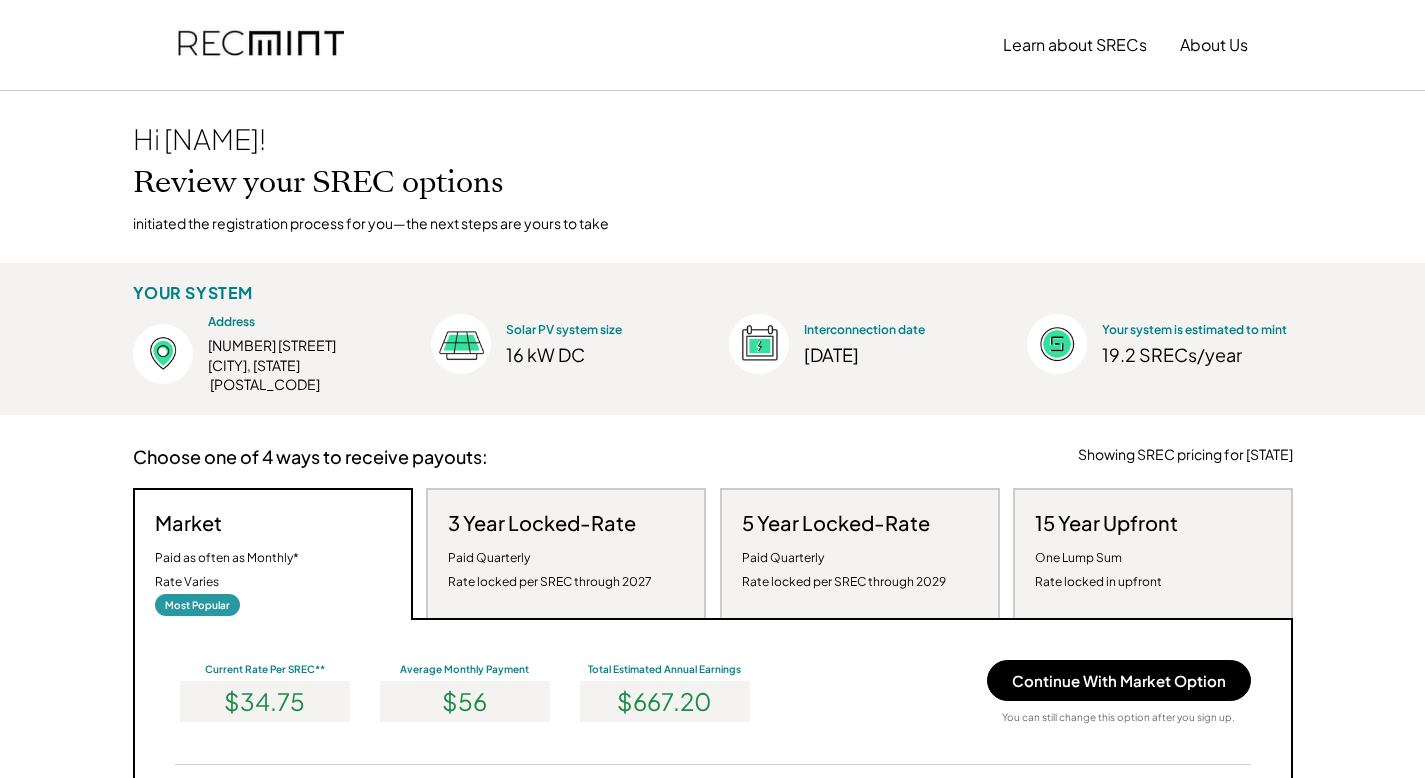 scroll, scrollTop: 0, scrollLeft: 0, axis: both 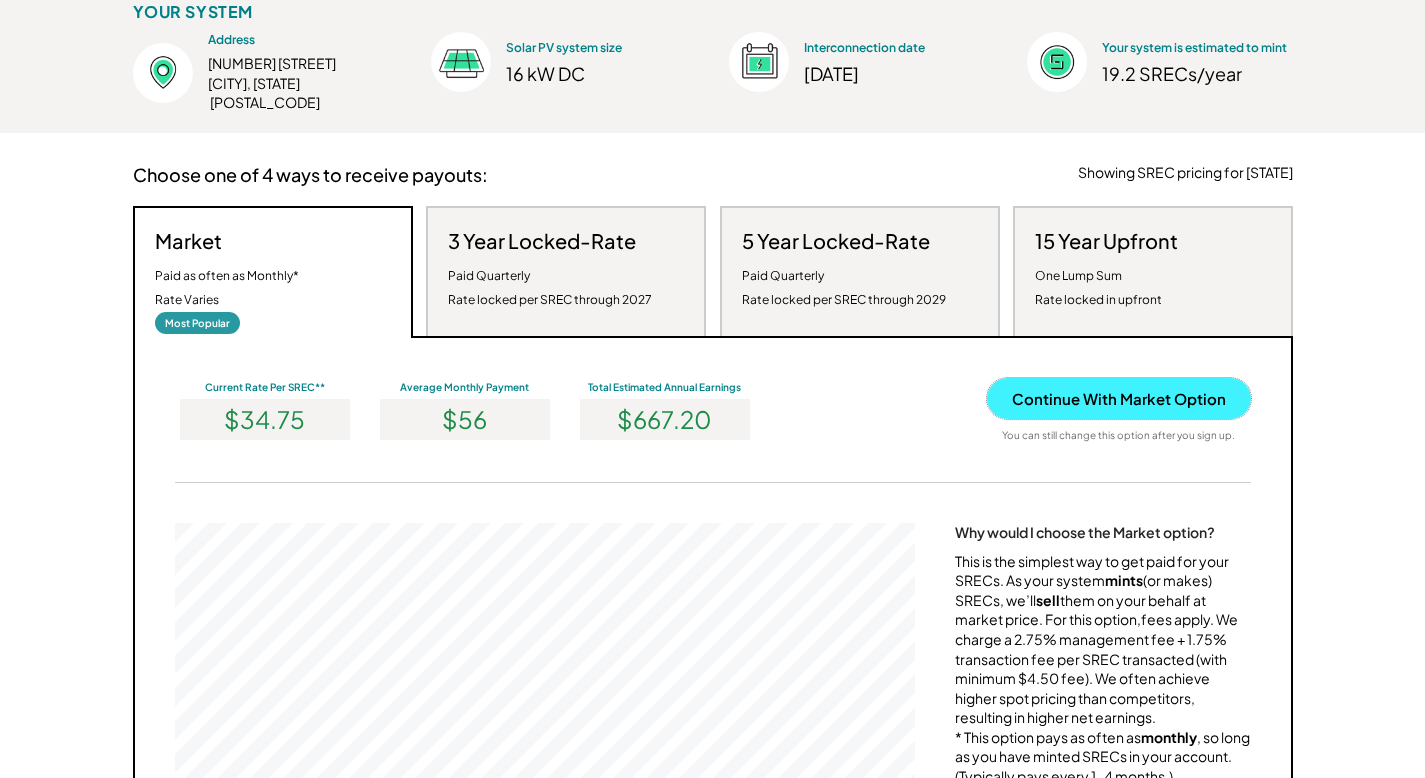 click on "Continue With Market Option" at bounding box center (1119, 398) 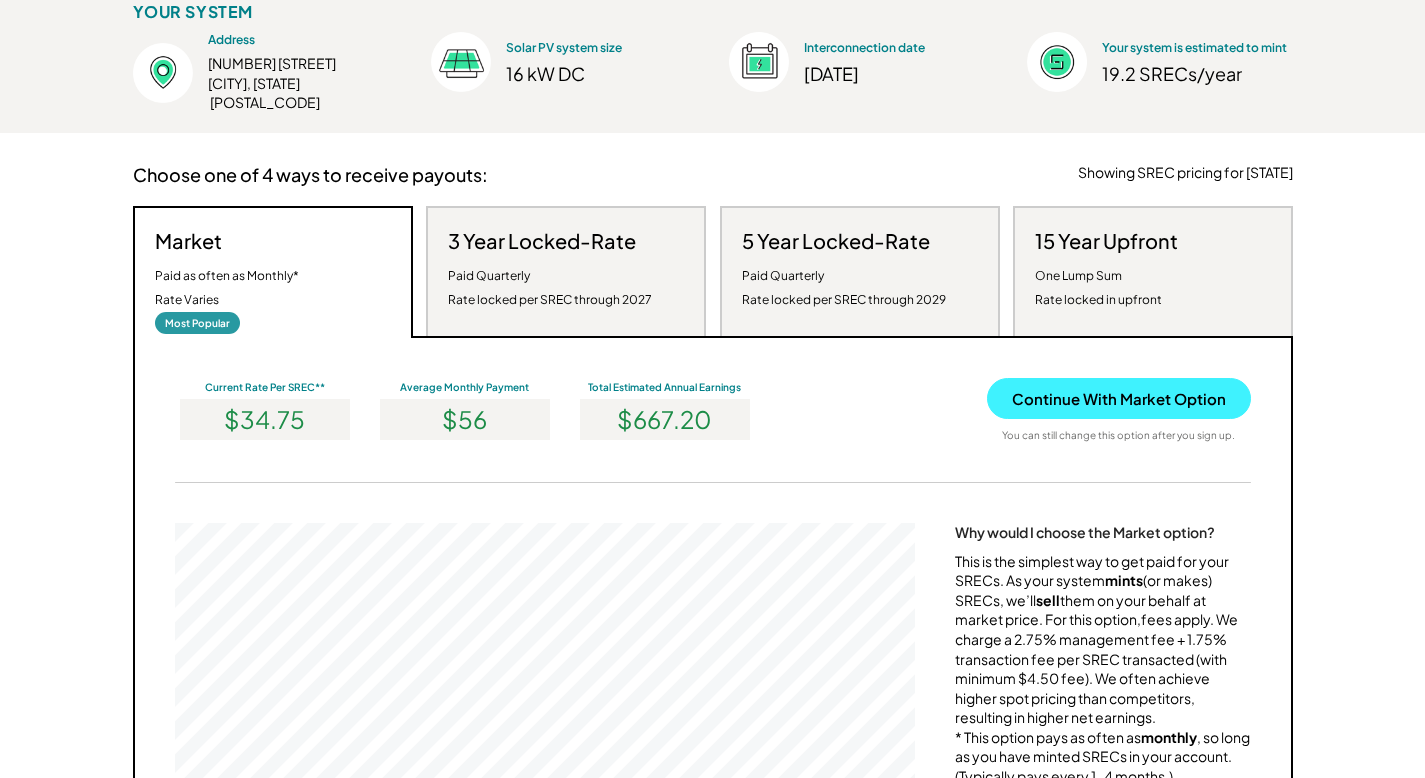 click on "Continue With Market Option" at bounding box center [1119, 398] 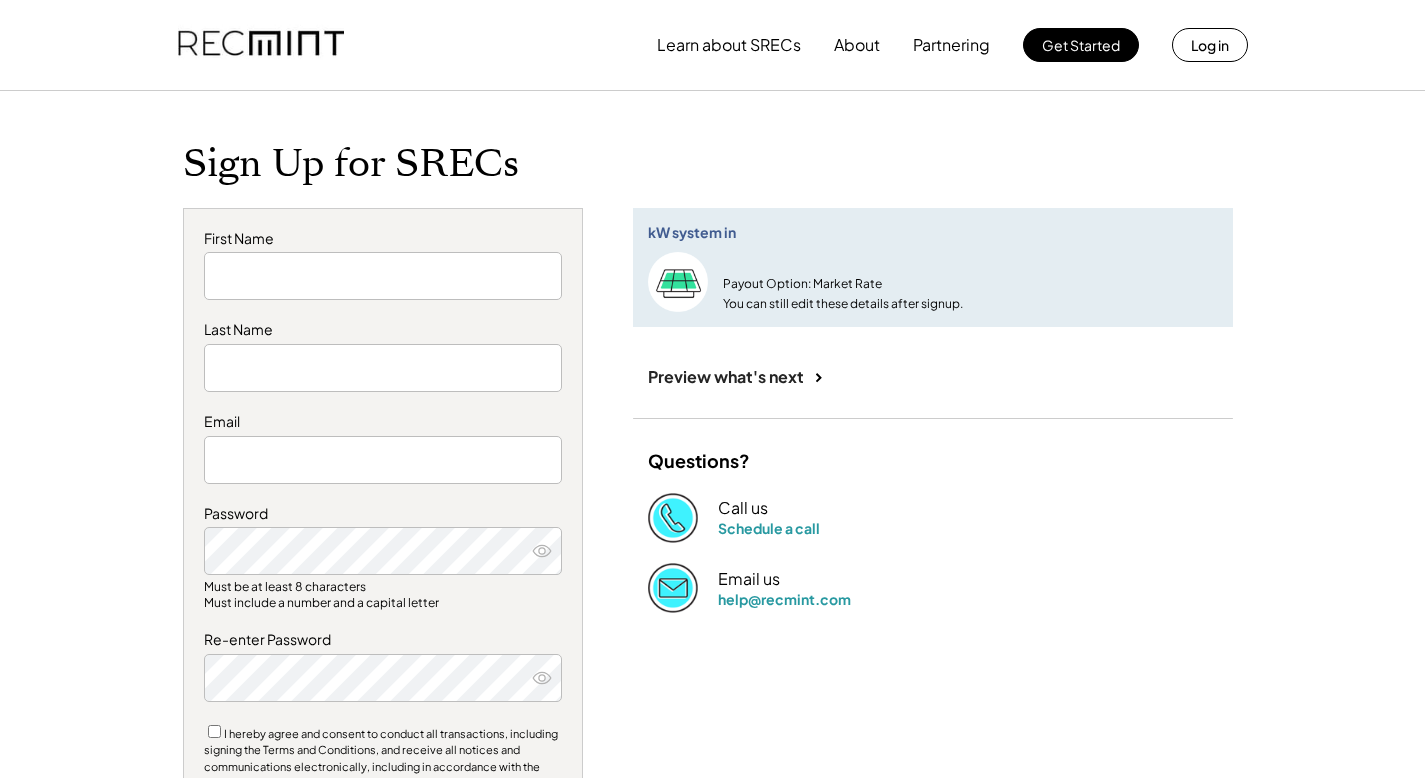 scroll, scrollTop: 0, scrollLeft: 0, axis: both 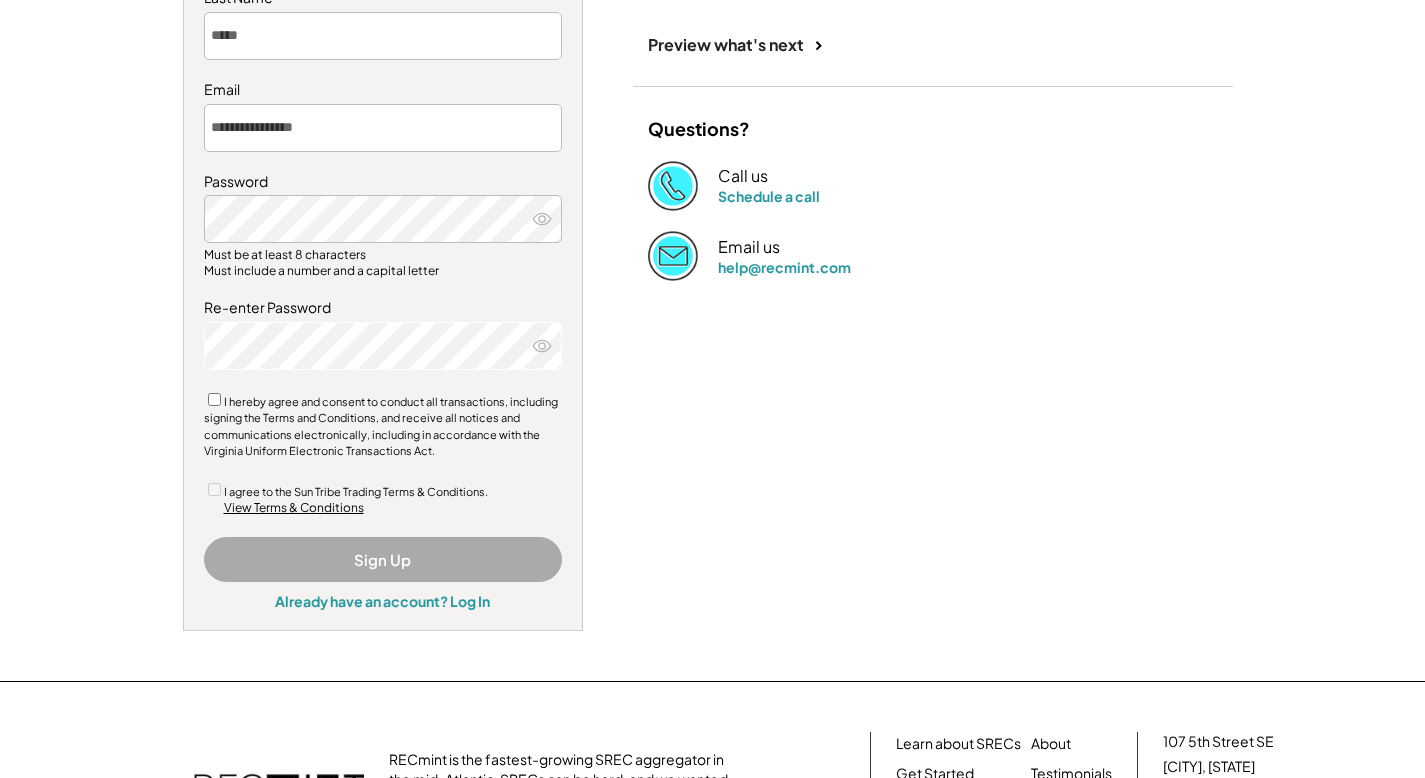 click on "I hereby agree and consent to conduct all transactions, including signing the Terms and Conditions, and receive all notices and communications electronically, including in accordance with the Virginia Uniform Electronic Transactions Act." at bounding box center [381, 426] 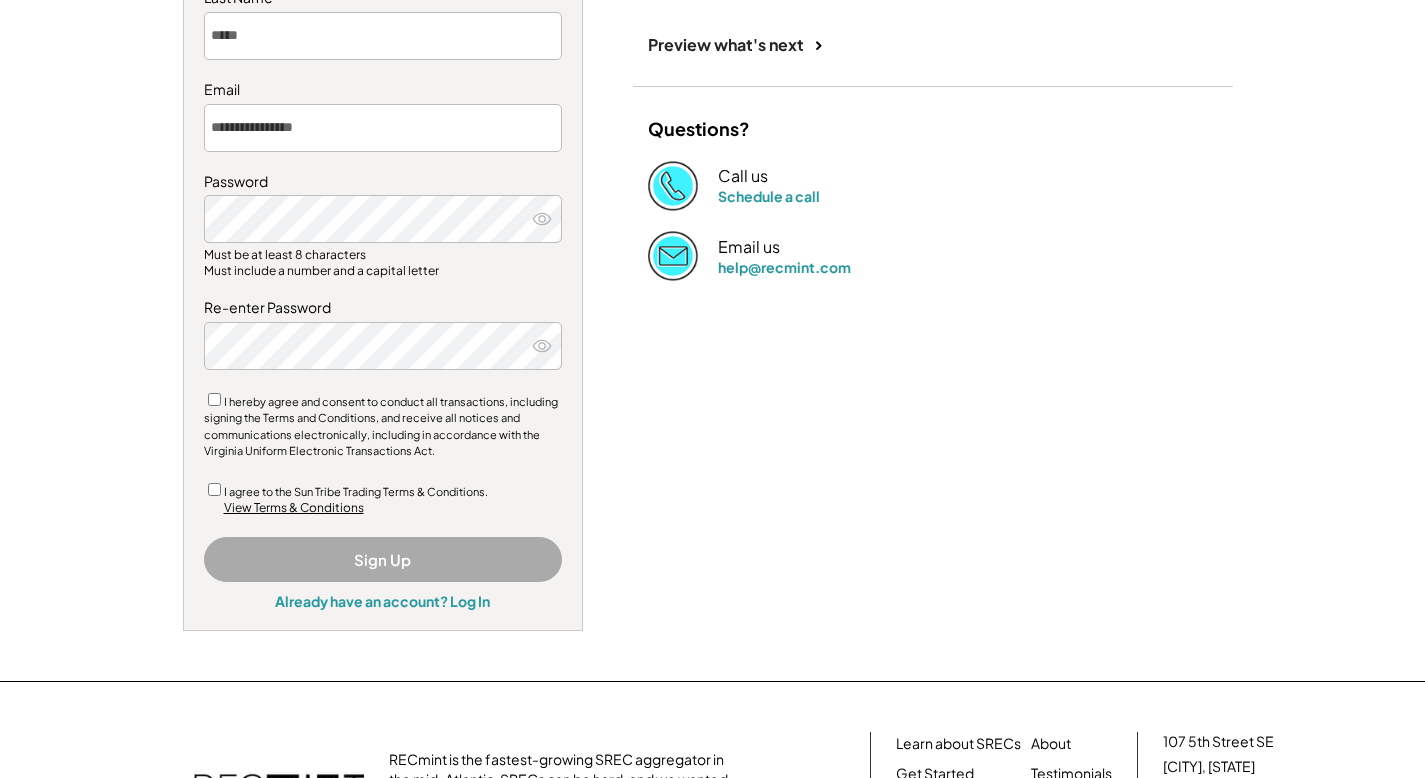 click on "I agree to the Sun Tribe Trading Terms & Conditions." at bounding box center (356, 491) 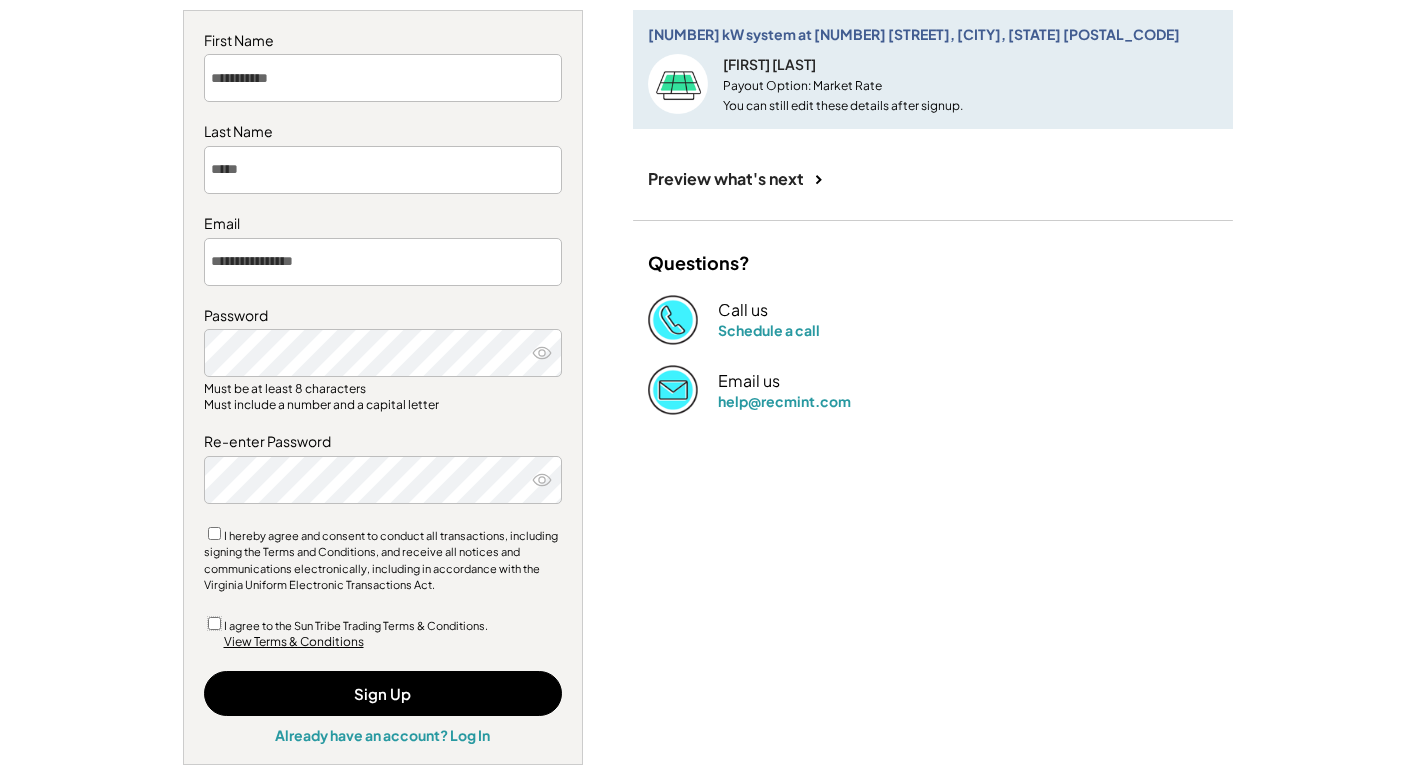 scroll, scrollTop: 317, scrollLeft: 0, axis: vertical 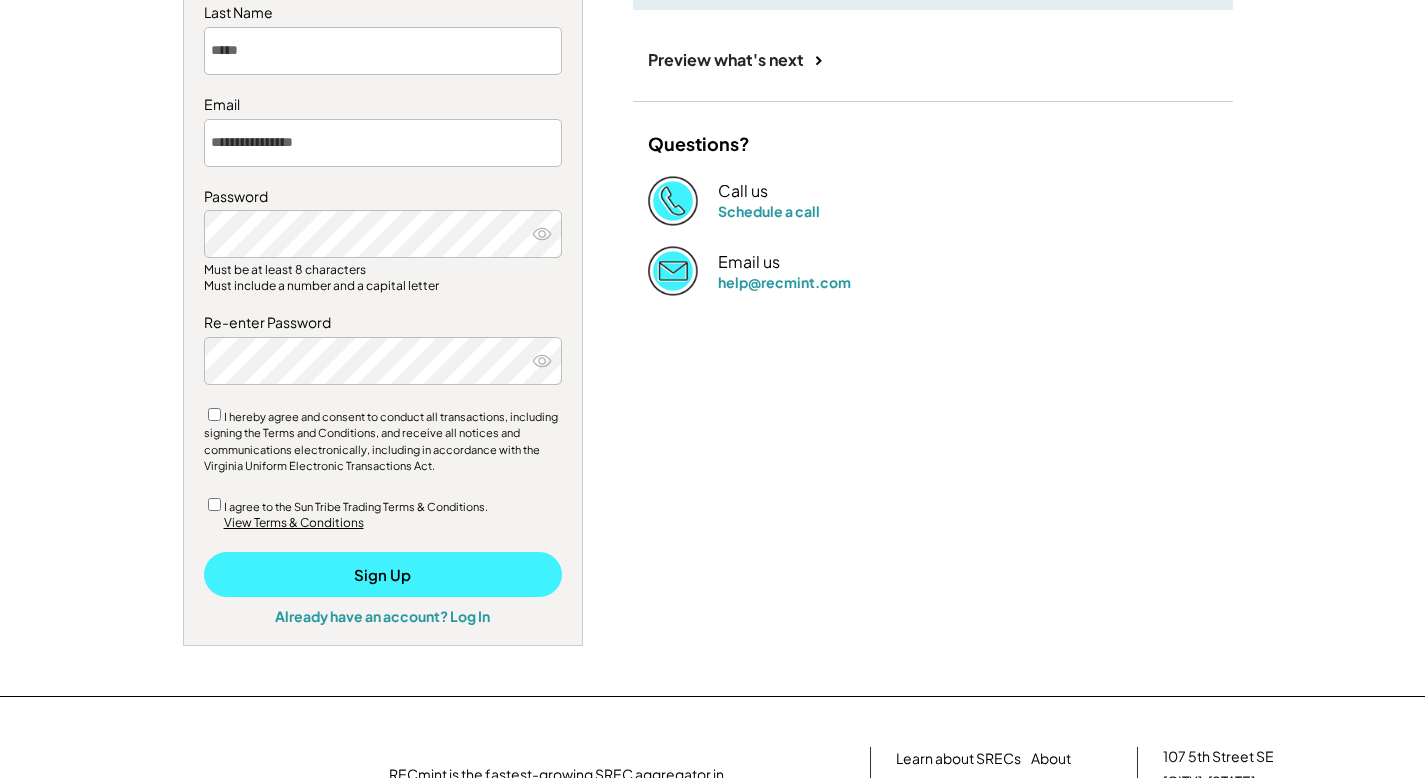 click on "Sign Up" at bounding box center (383, 574) 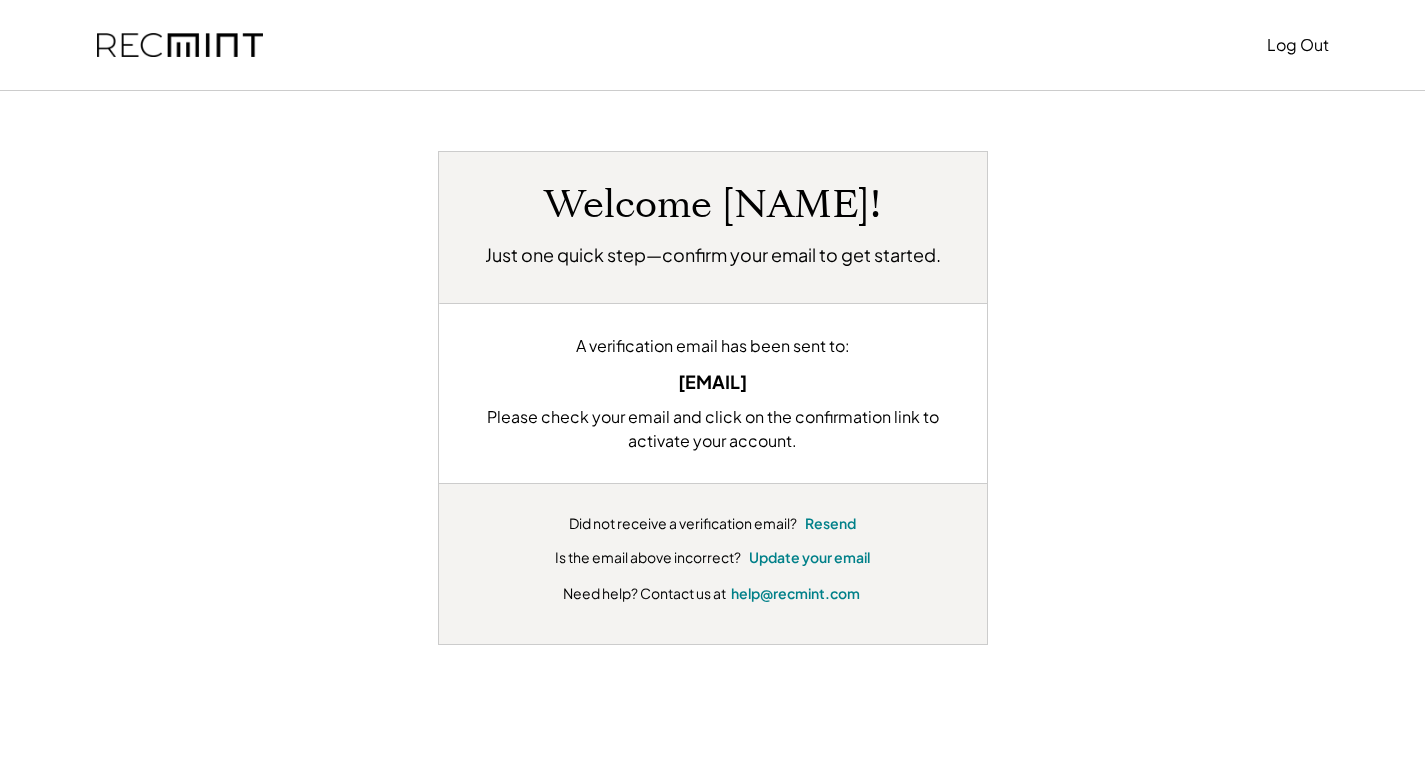 scroll, scrollTop: 0, scrollLeft: 0, axis: both 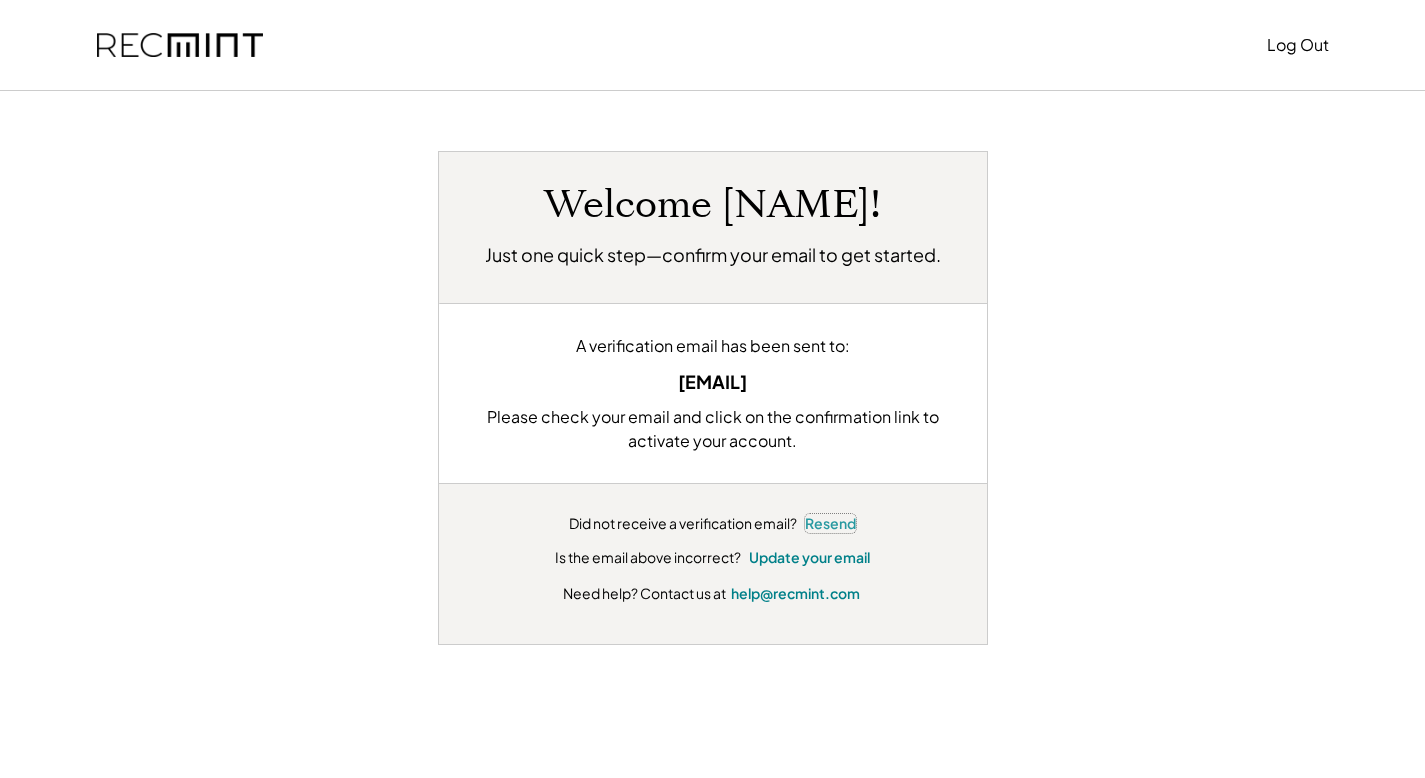 click on "Resend" at bounding box center [830, 524] 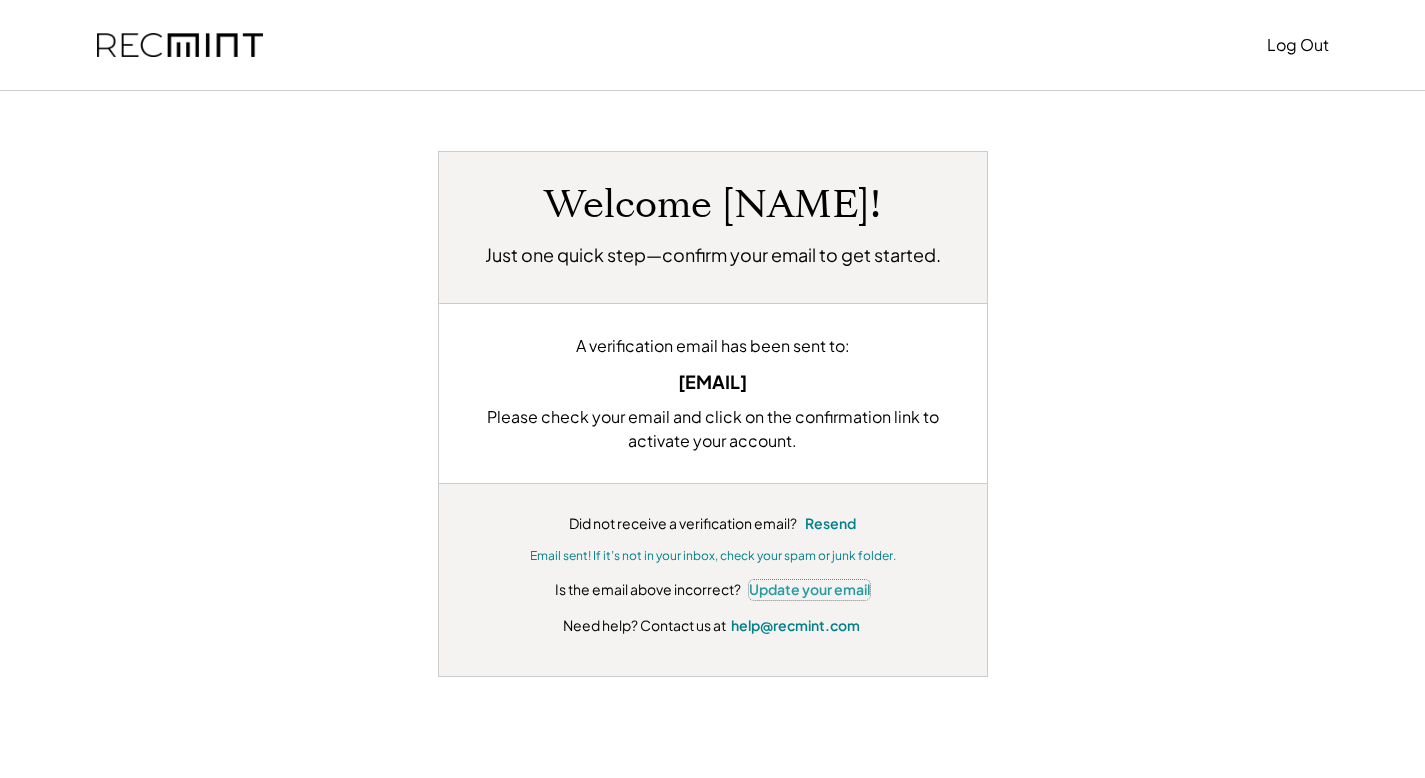click on "Update your email" at bounding box center (809, 590) 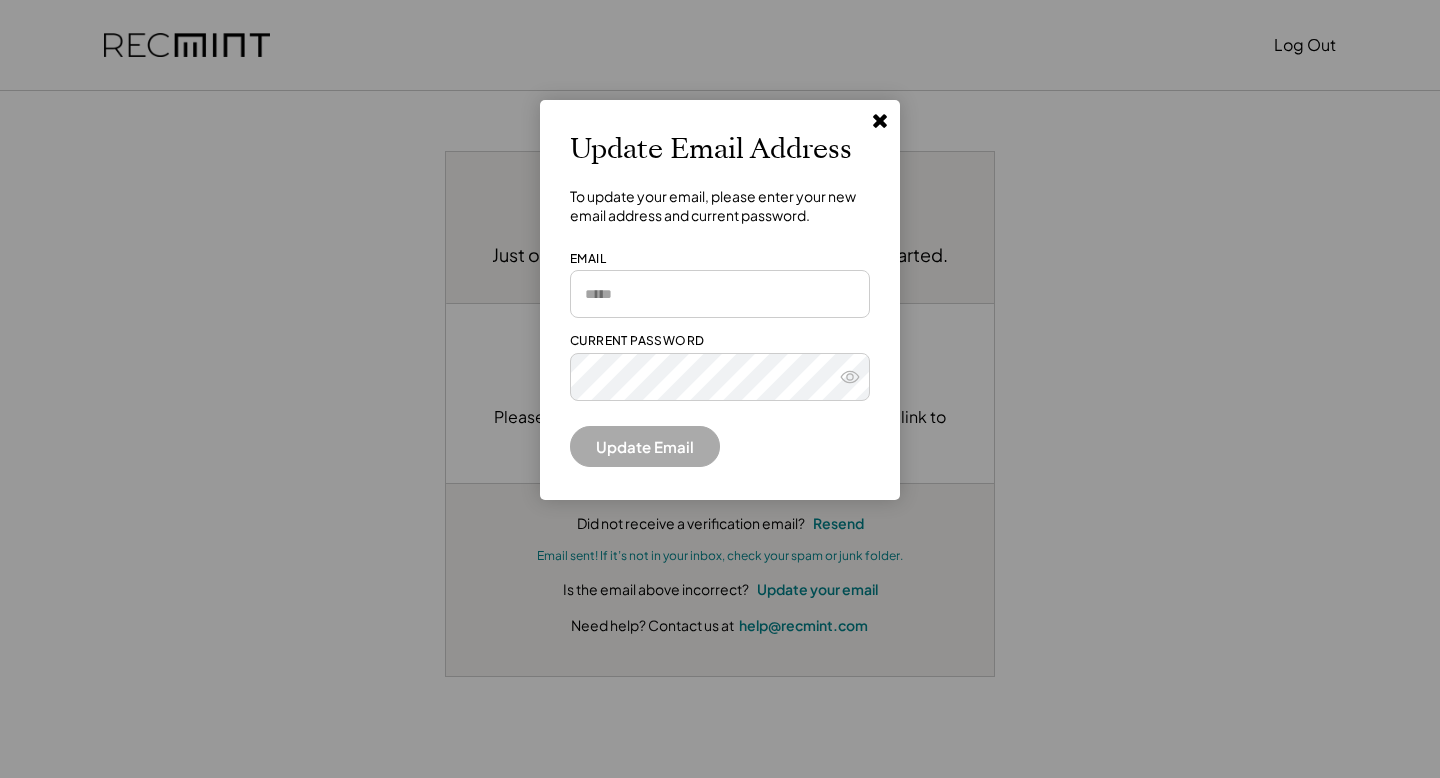 click at bounding box center [720, 294] 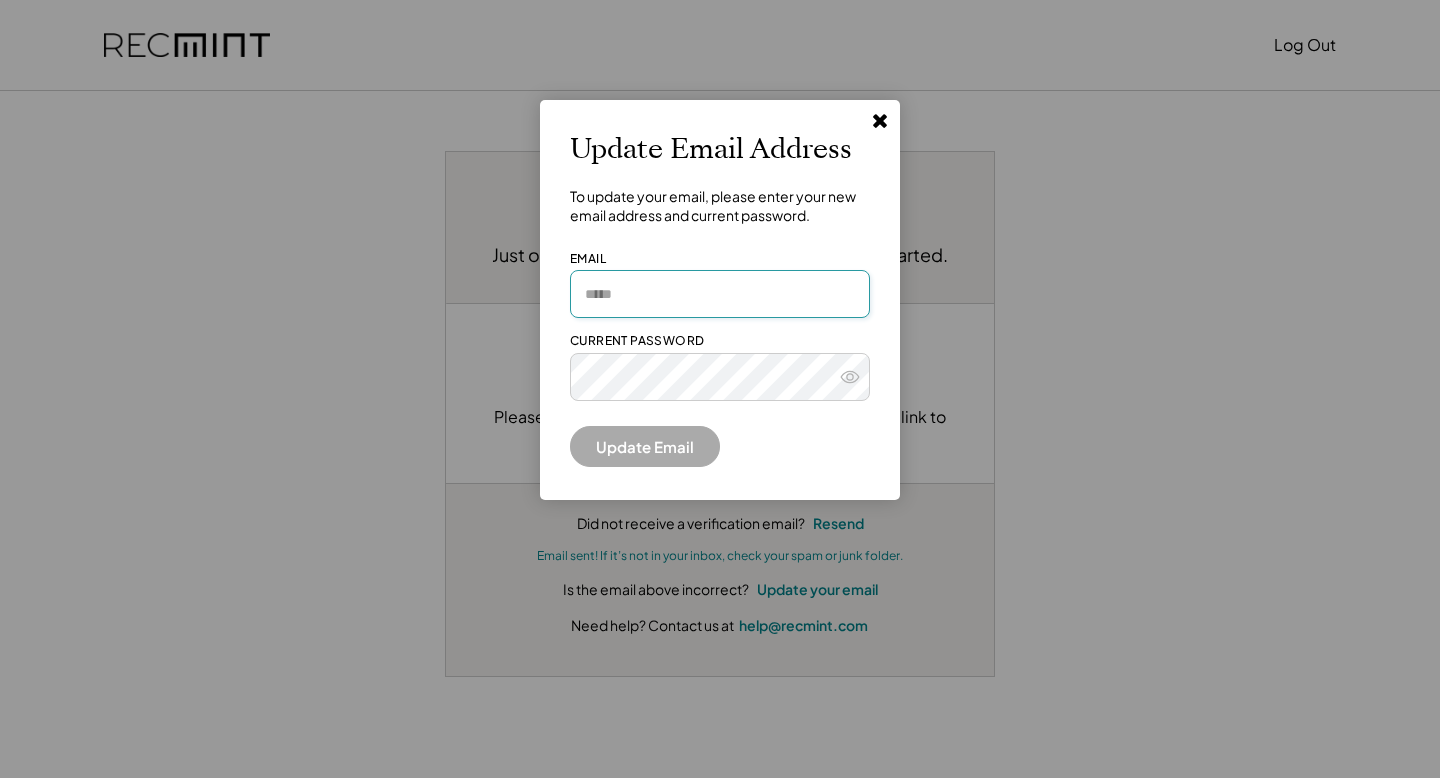 click at bounding box center [880, 120] 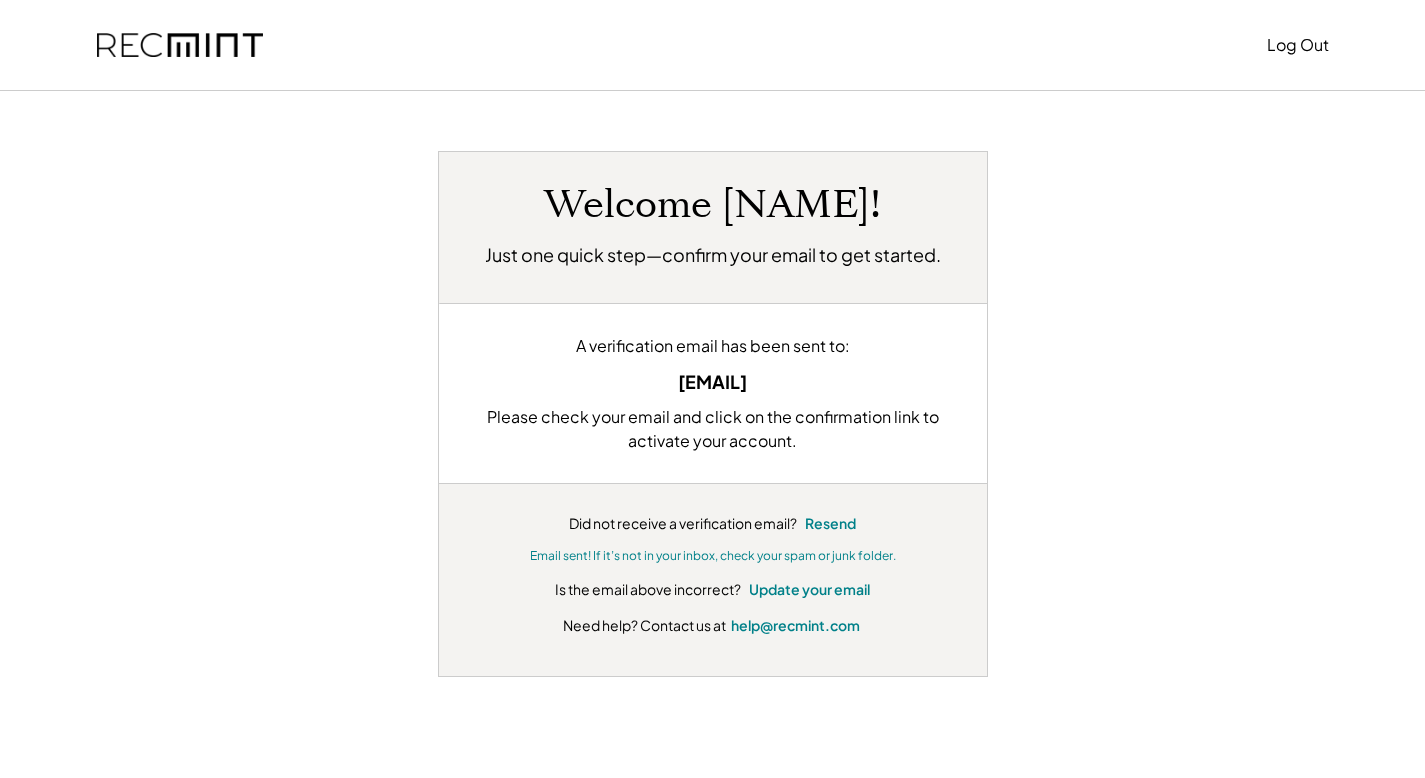drag, startPoint x: 791, startPoint y: 382, endPoint x: 671, endPoint y: 391, distance: 120.33703 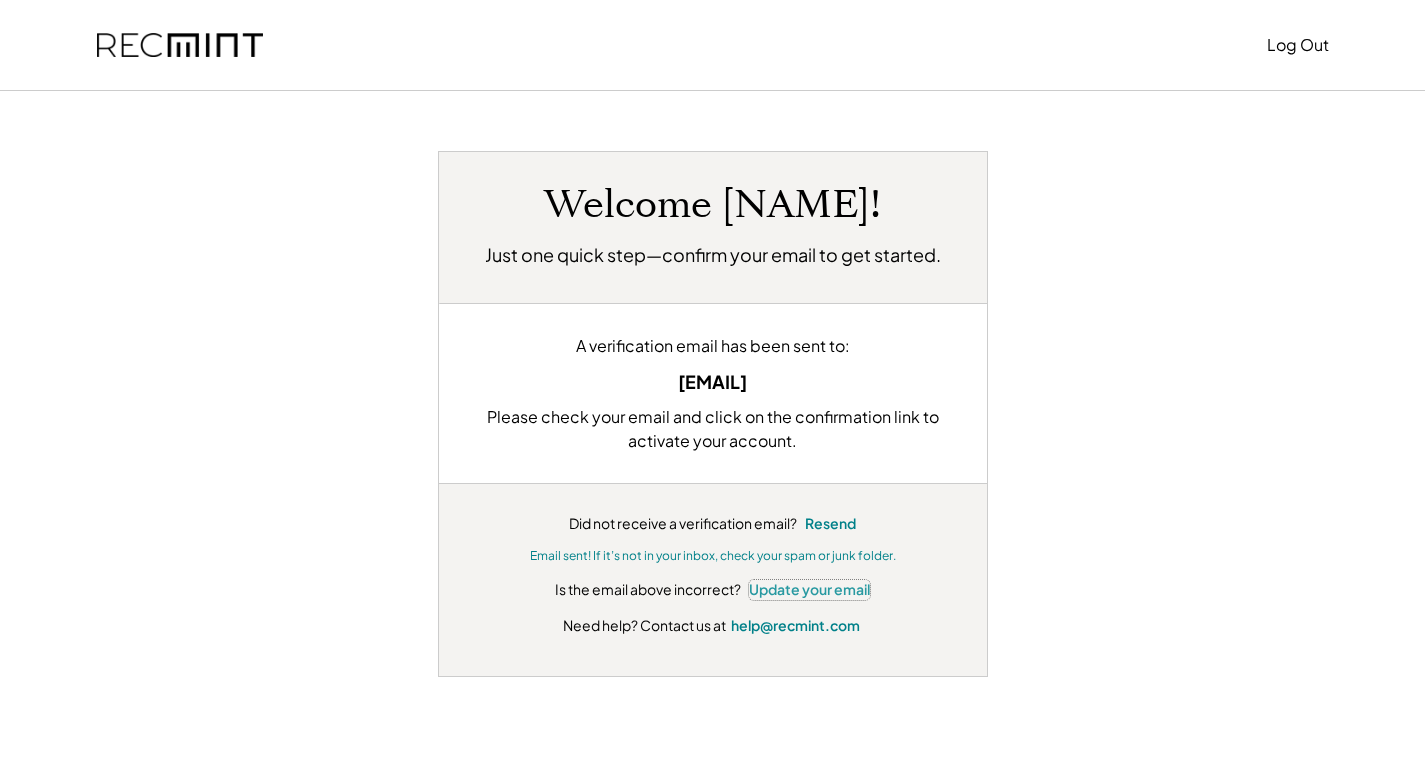 click on "Update your email" at bounding box center [809, 590] 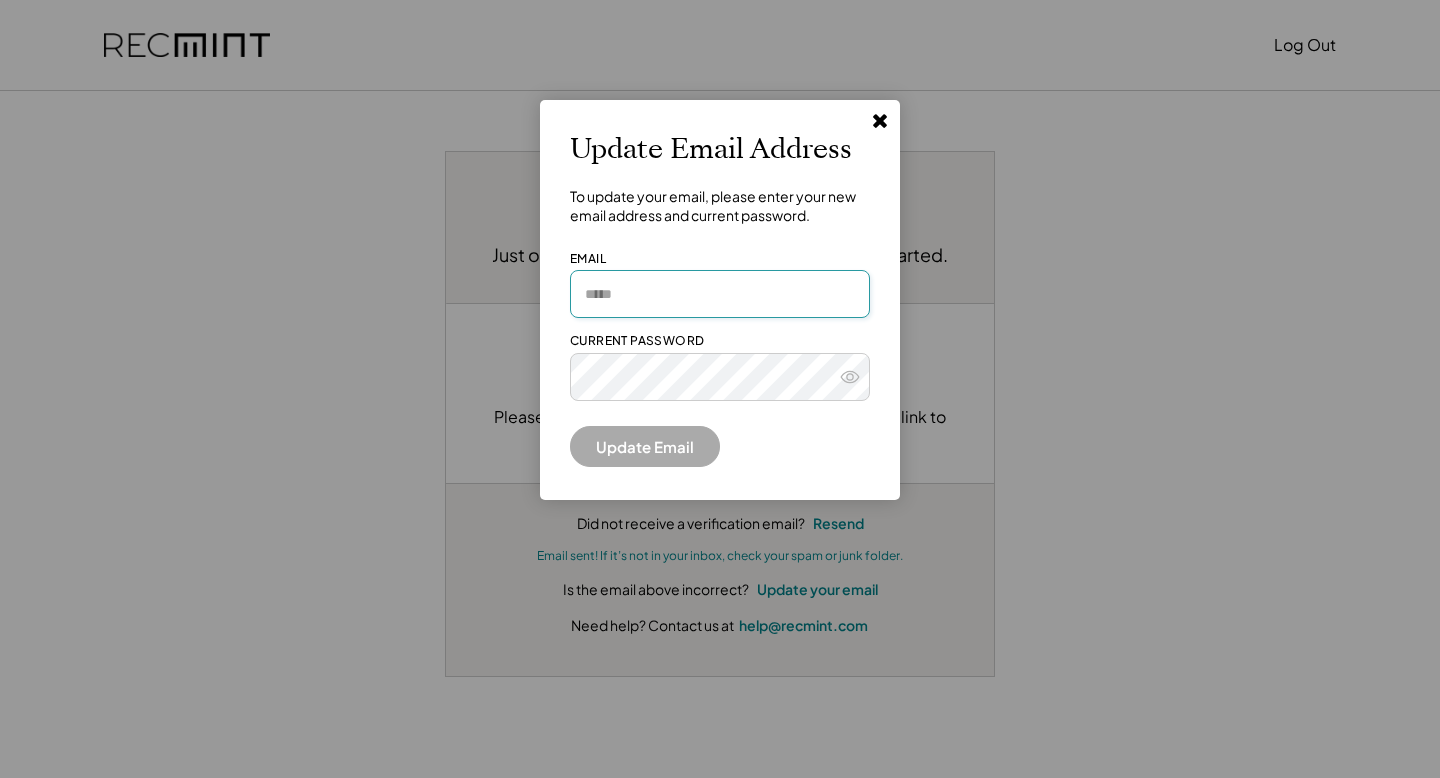 click at bounding box center [720, 294] 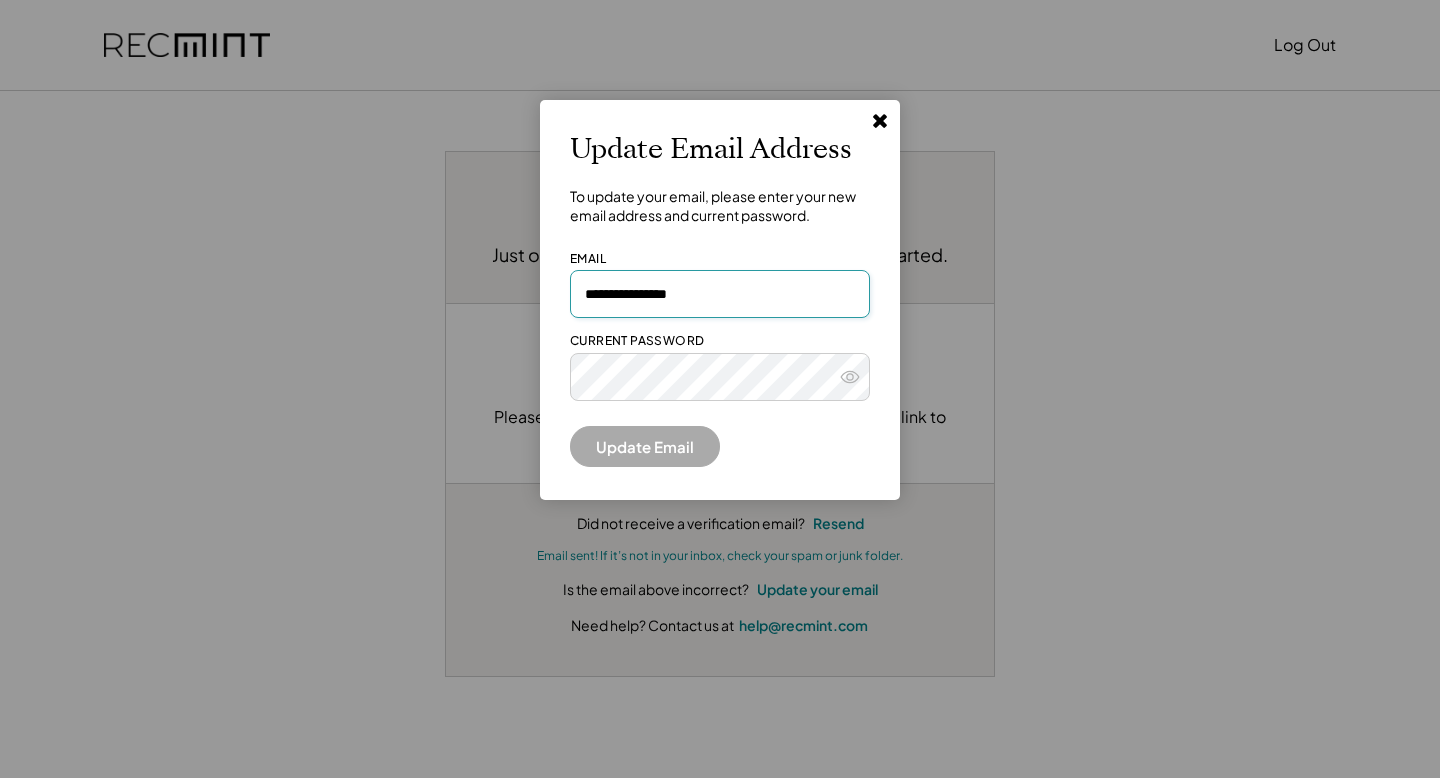 click at bounding box center [720, 363] 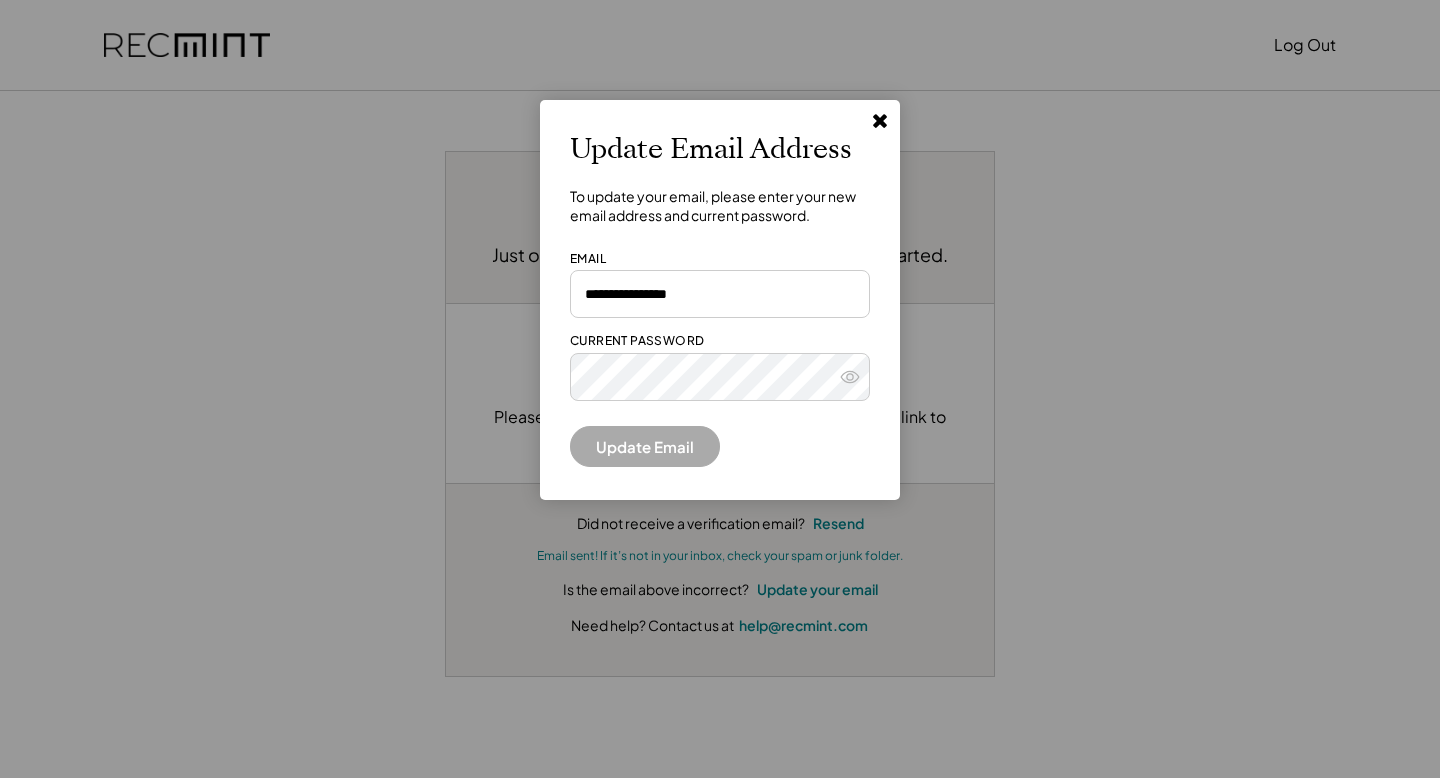 click at bounding box center [720, 363] 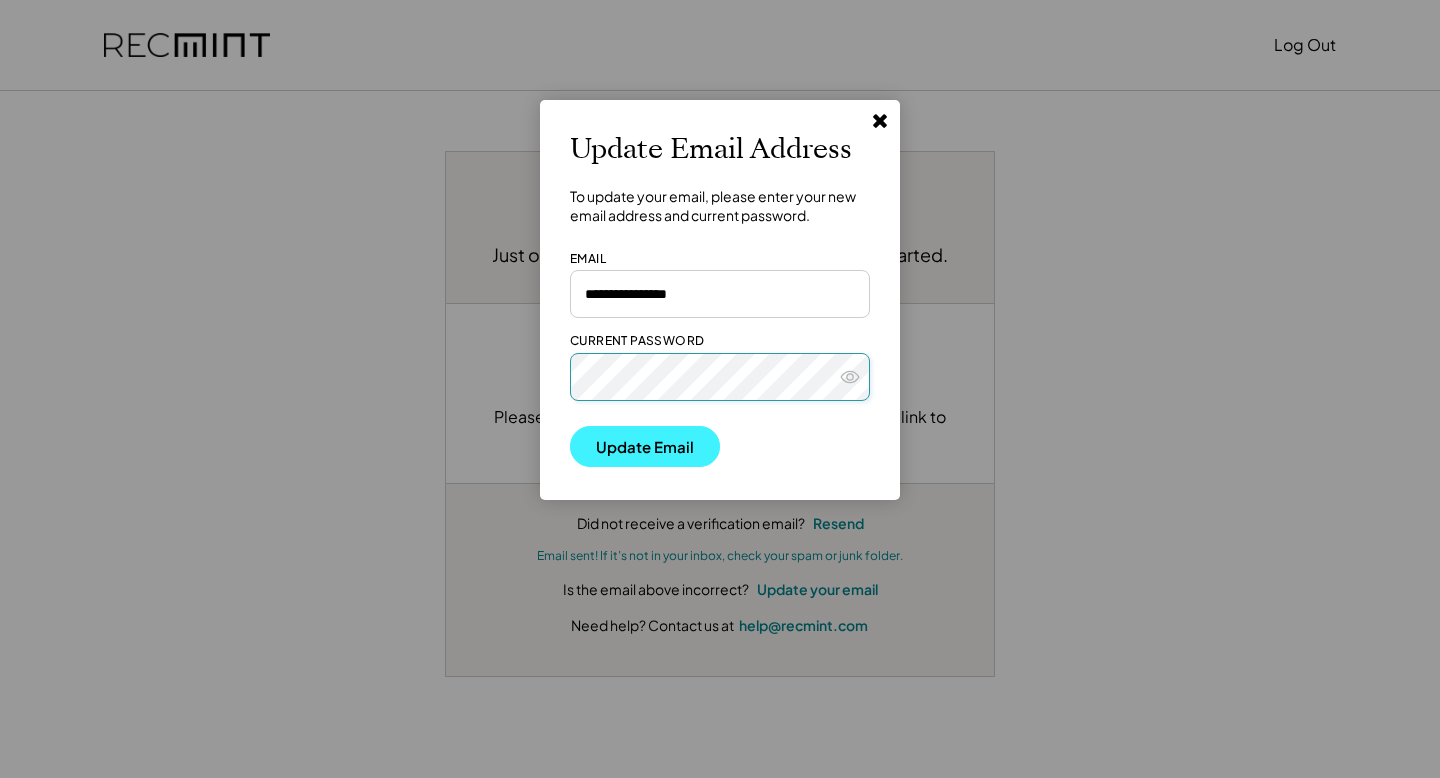 click on "Update Email" at bounding box center [645, 446] 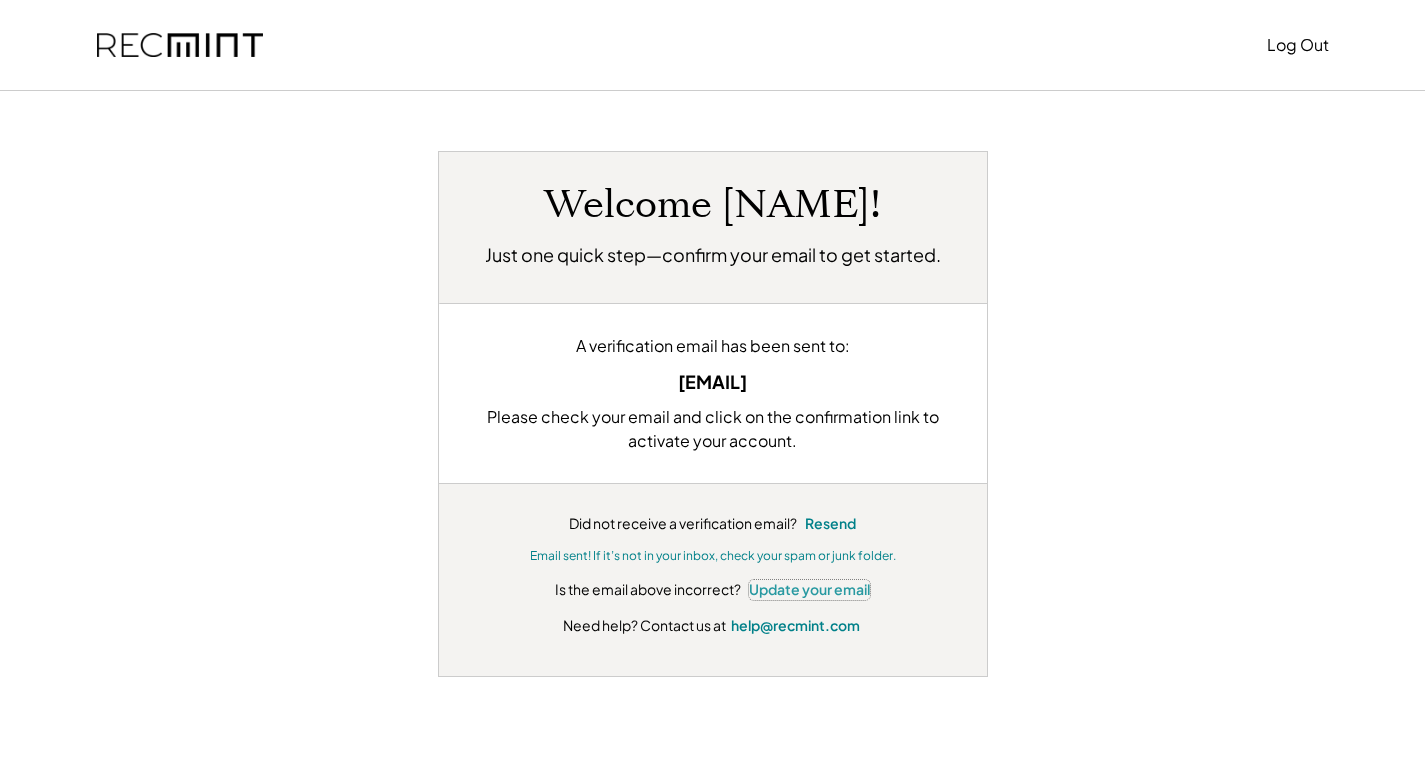 click on "Update your email" at bounding box center [809, 590] 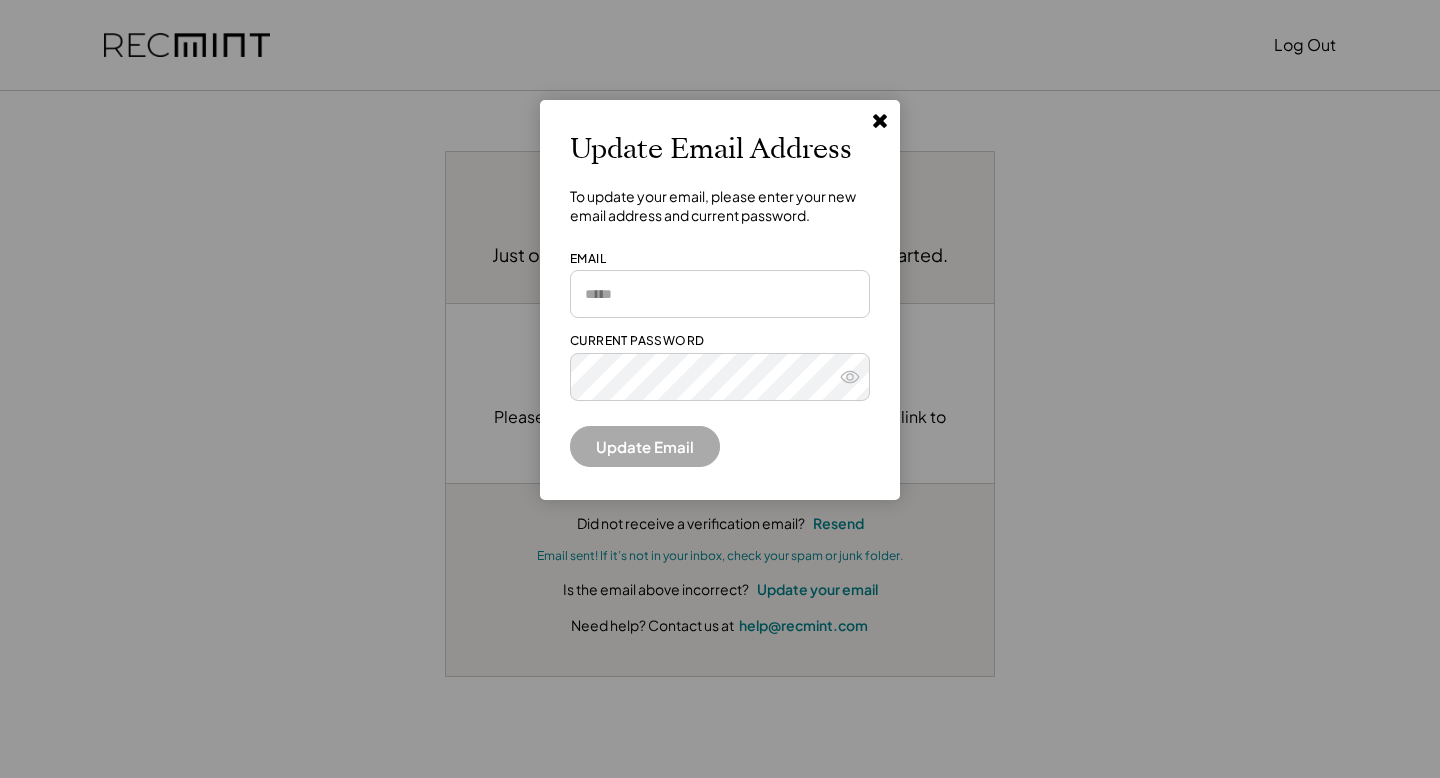 click at bounding box center (720, 294) 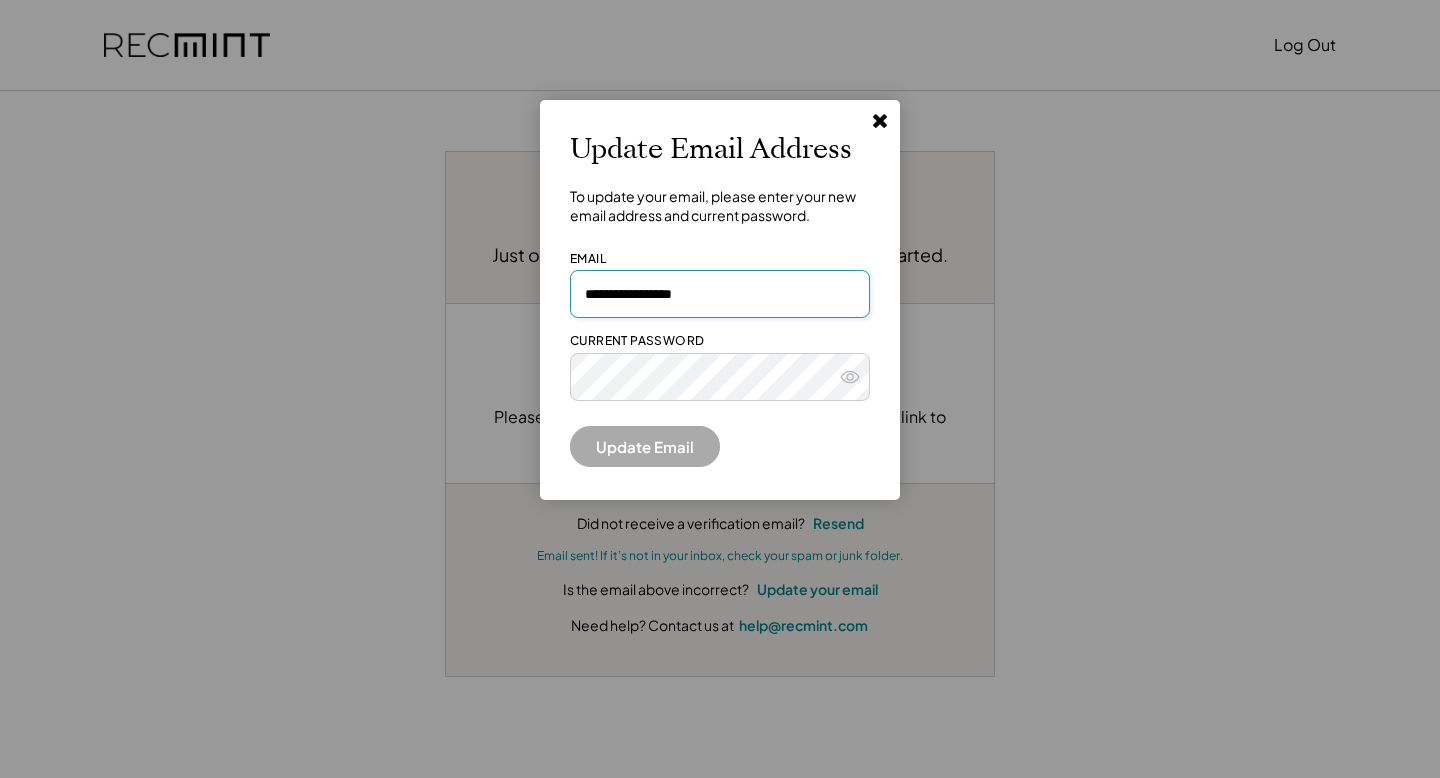 type on "**********" 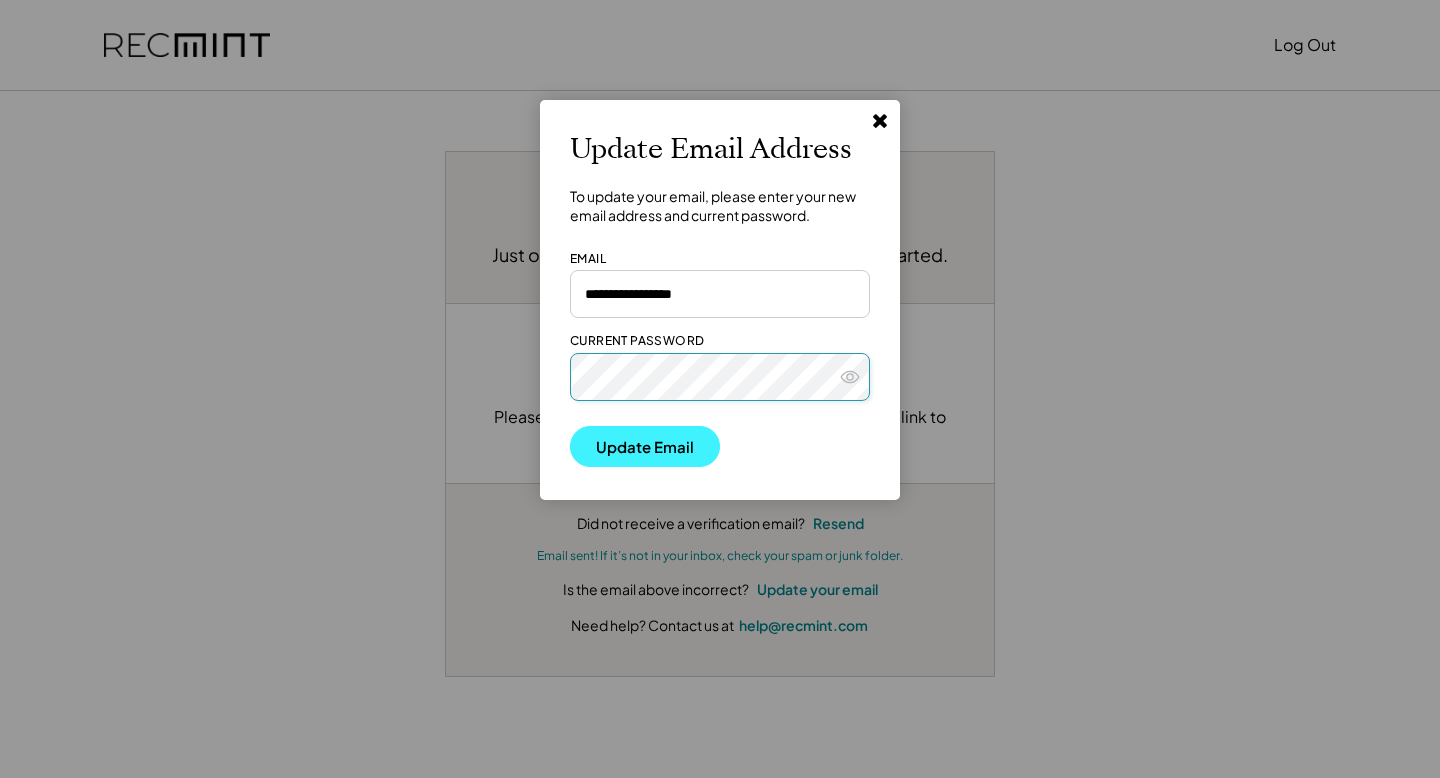 click on "Update Email" at bounding box center (645, 446) 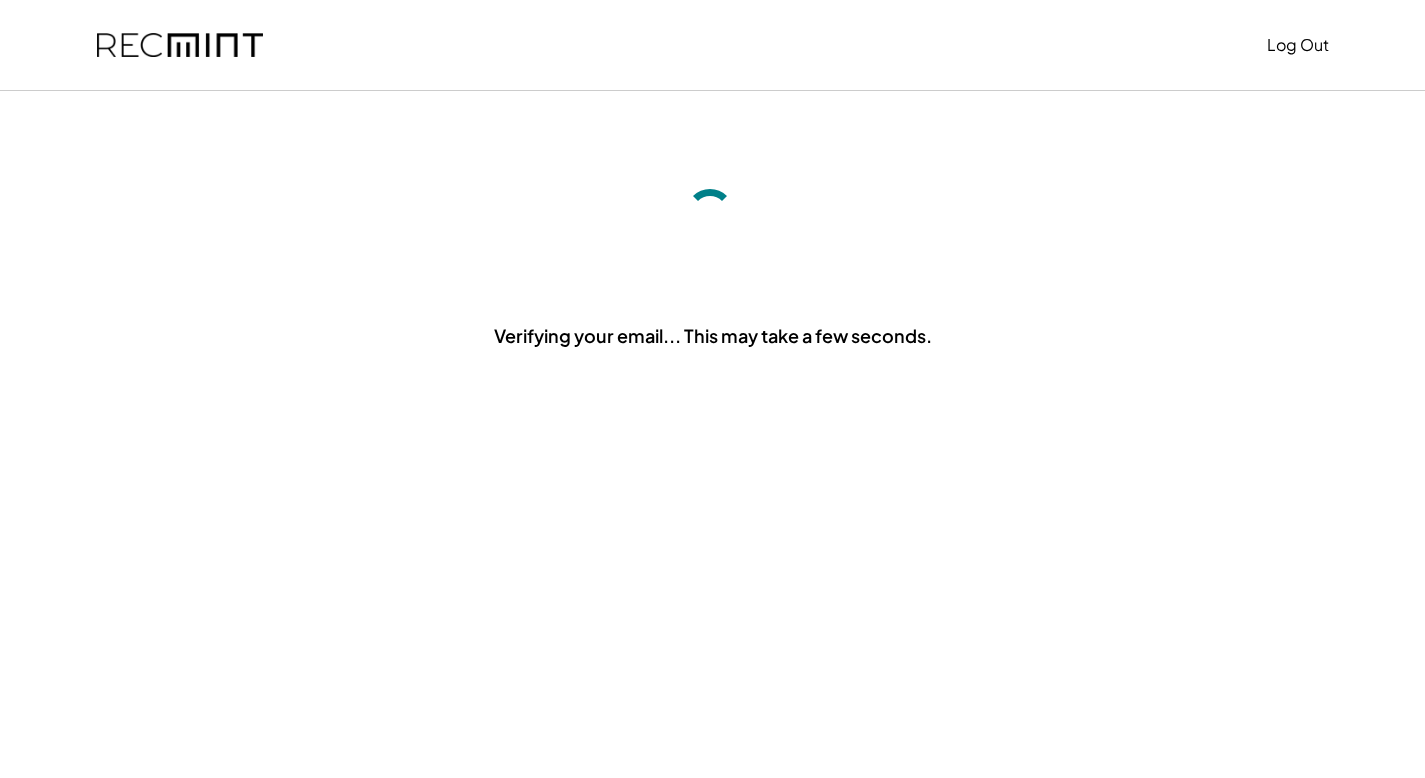 scroll, scrollTop: 0, scrollLeft: 0, axis: both 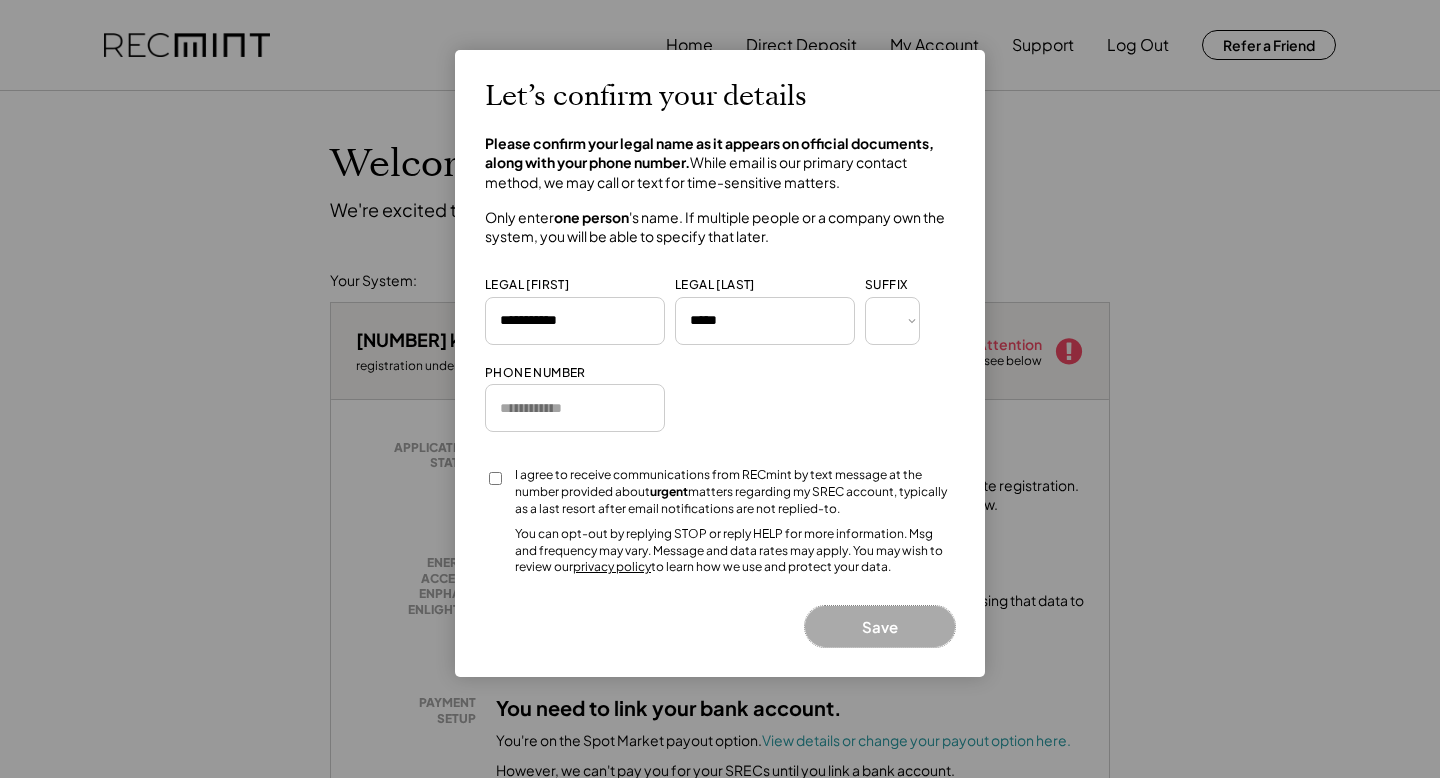click on "Save" at bounding box center [880, 626] 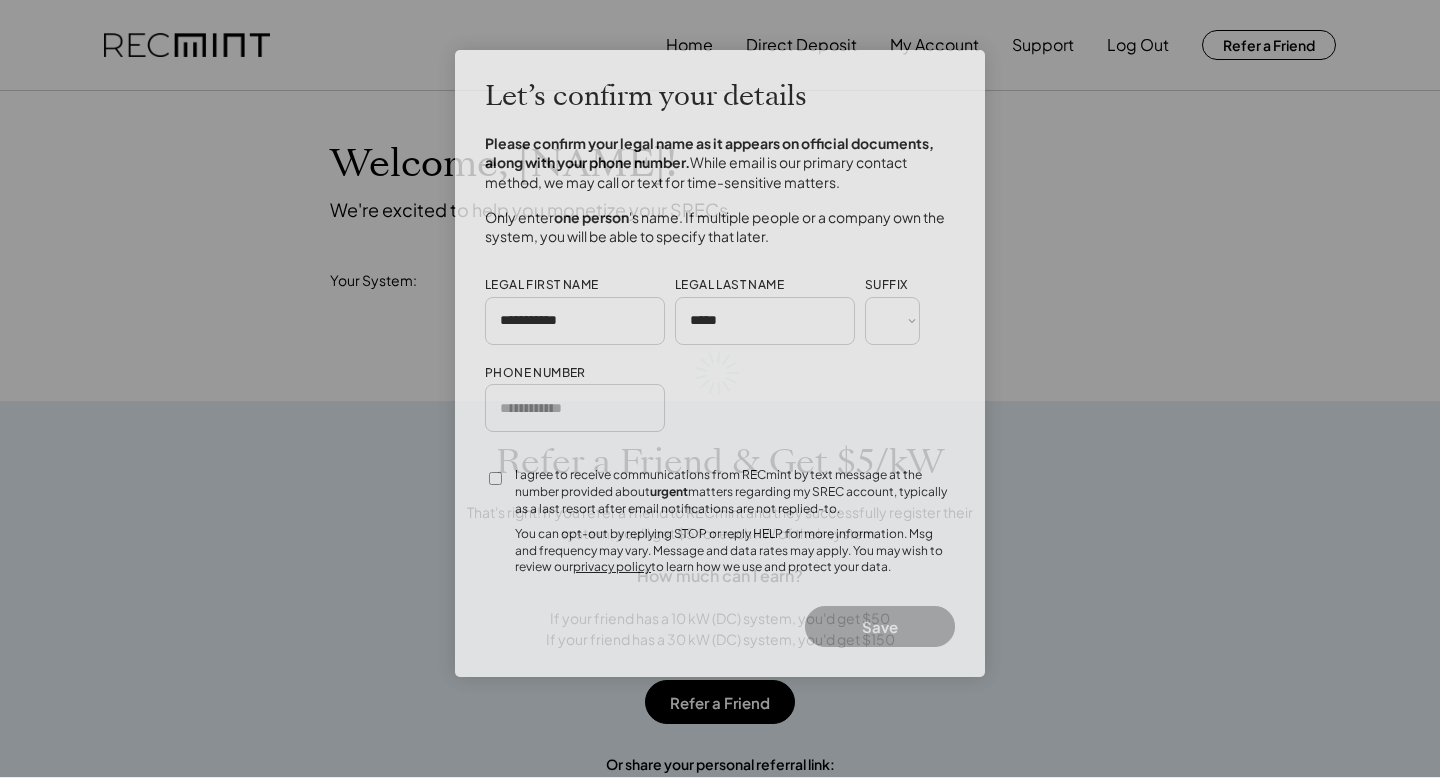 scroll, scrollTop: 0, scrollLeft: 0, axis: both 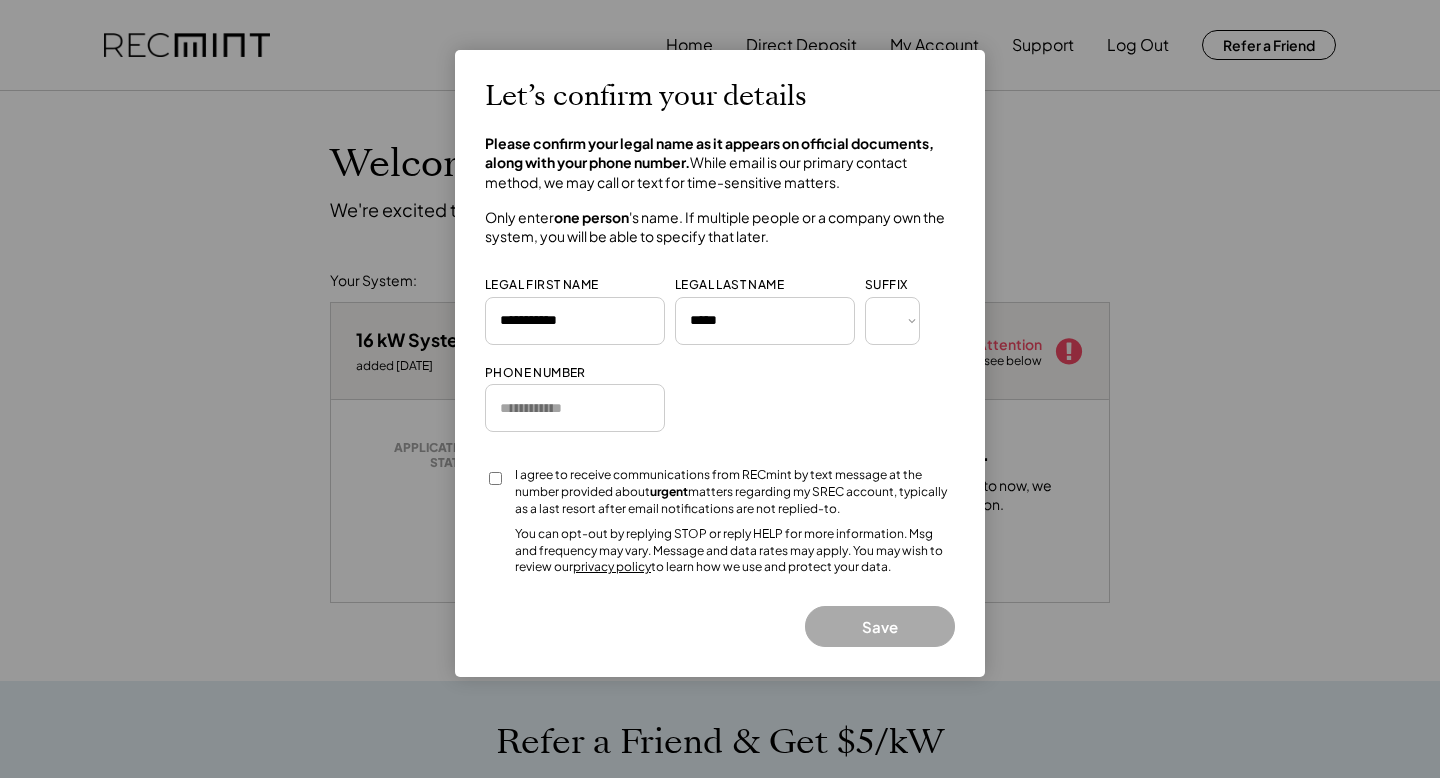 click at bounding box center (575, 408) 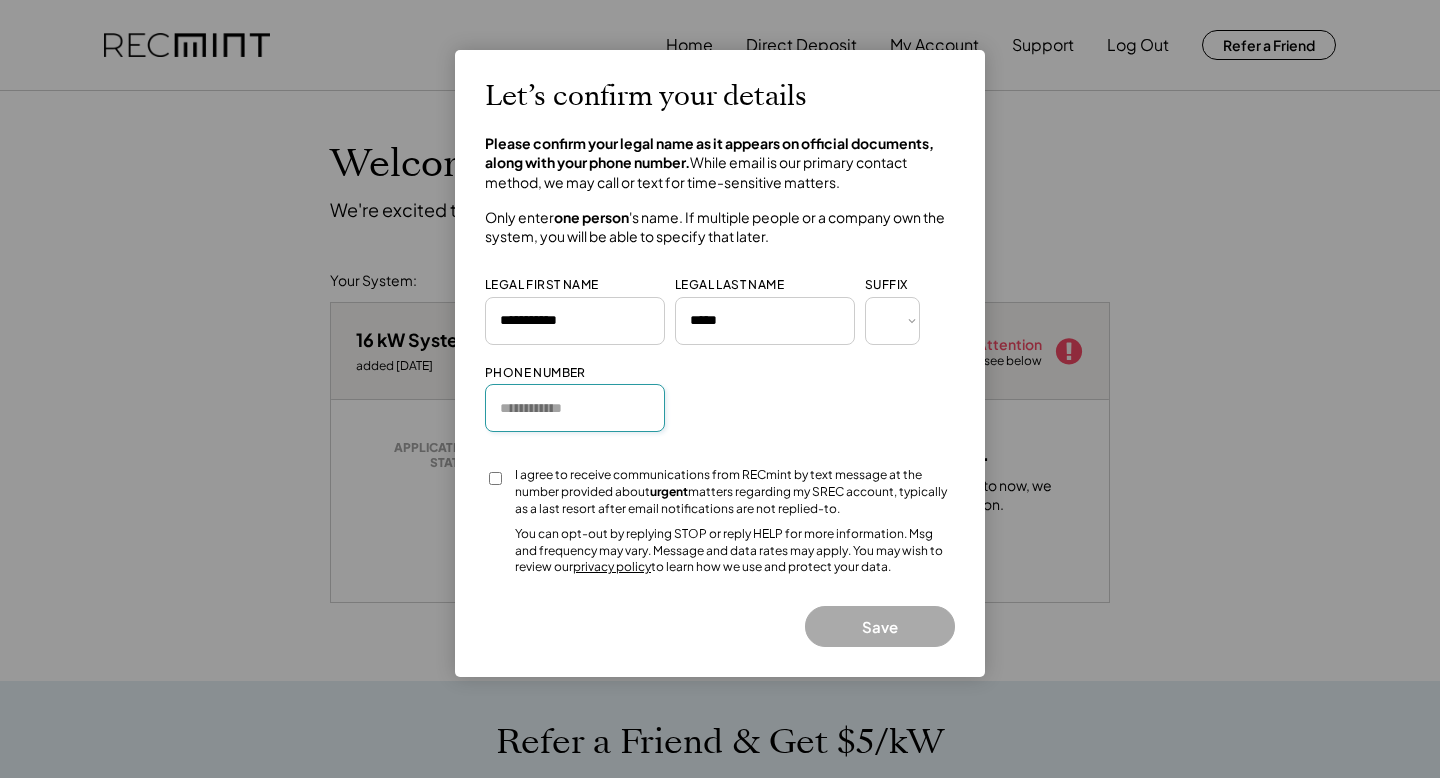 click at bounding box center (575, 408) 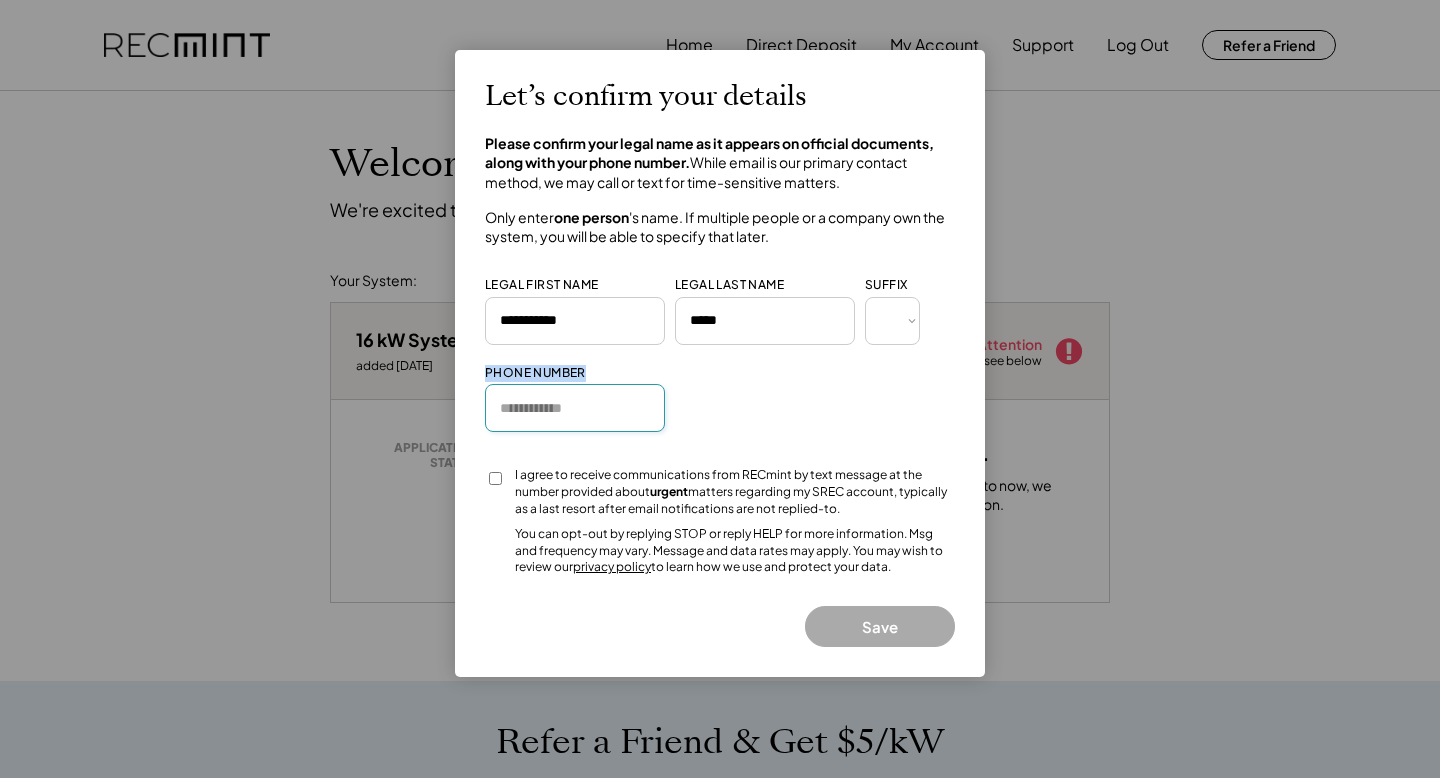 click on "Let’s confirm your details Please confirm your legal name as it appears on official documents, along with your phone number.  While email is our primary contact method, we may call or text for time-sensitive matters. Only enter  one person 's name. If multiple people or a company own the system, you will be able to specify that later.  LEGAL FIRST NAME LEGAL LAST NAME SUFFIX *** *** * ** *** ** * ** *** **** ** * PHONE NUMBER I agree to receive communications from RECmint by text message at the number provided about  urgent  matters regarding my SREC account, typically as a last resort after email notifications are not replied-to. You can opt-out by replying STOP or reply HELP for more information. Msg and frequency may vary. Message and data rates may apply. You may wish to review our  privacy policy  to learn how we use and protect your data. Save" at bounding box center (720, 363) 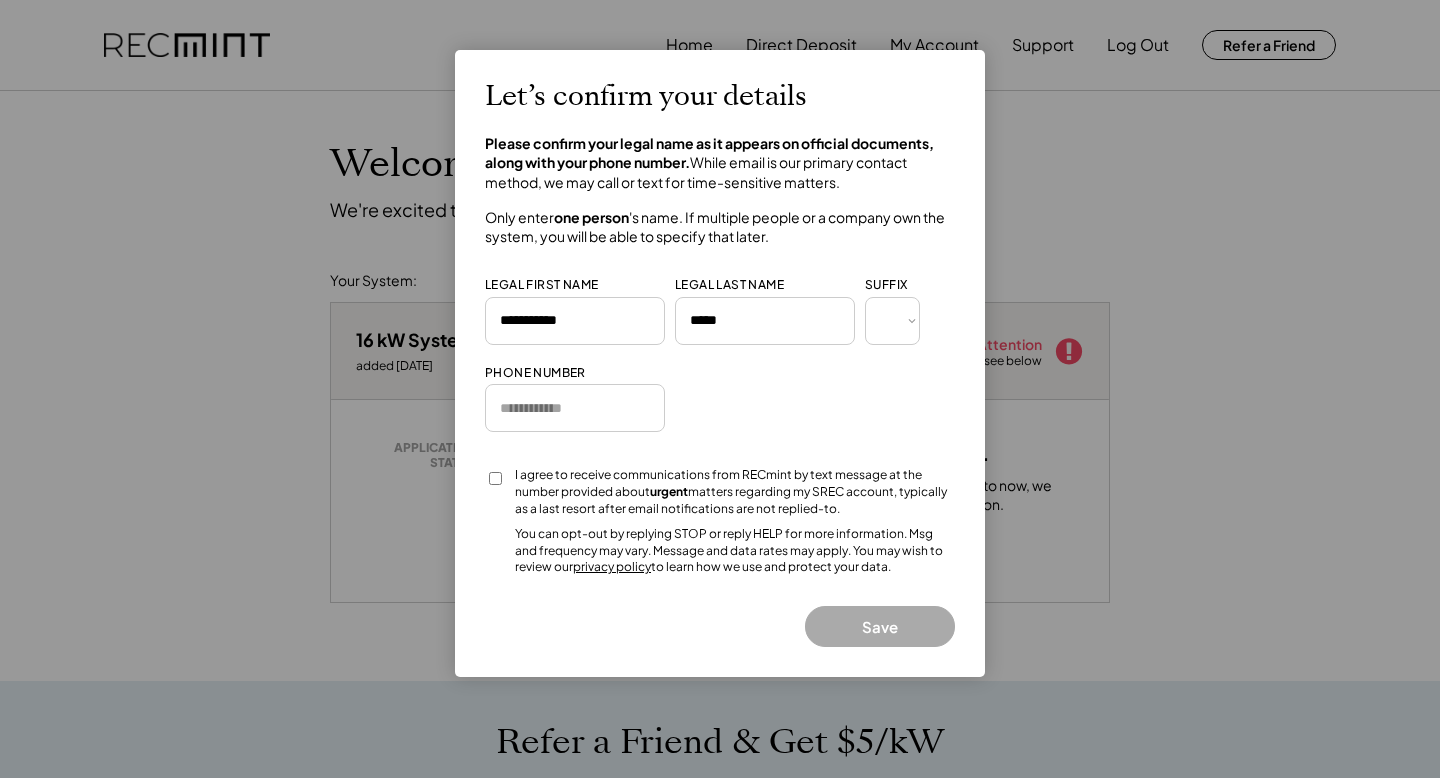 click at bounding box center (575, 408) 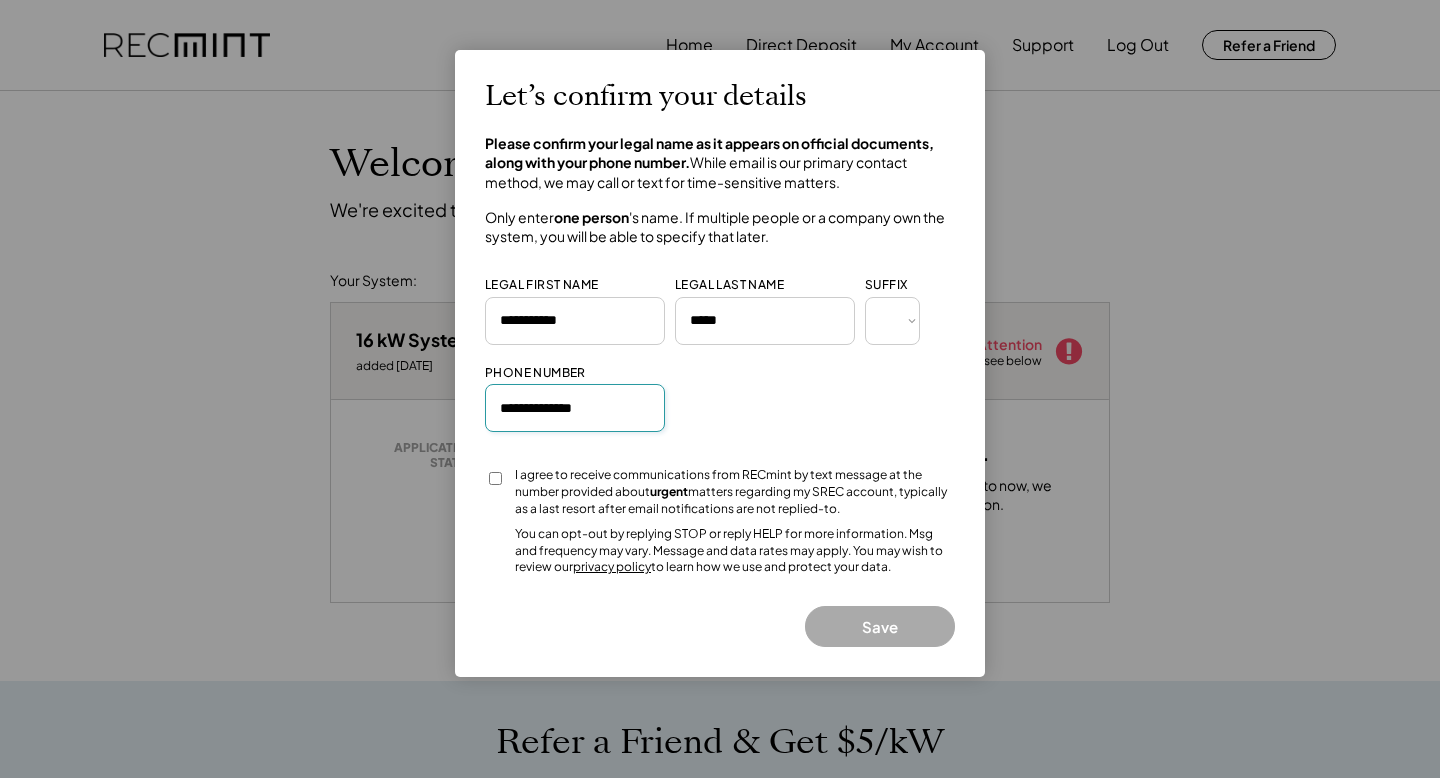 type on "**********" 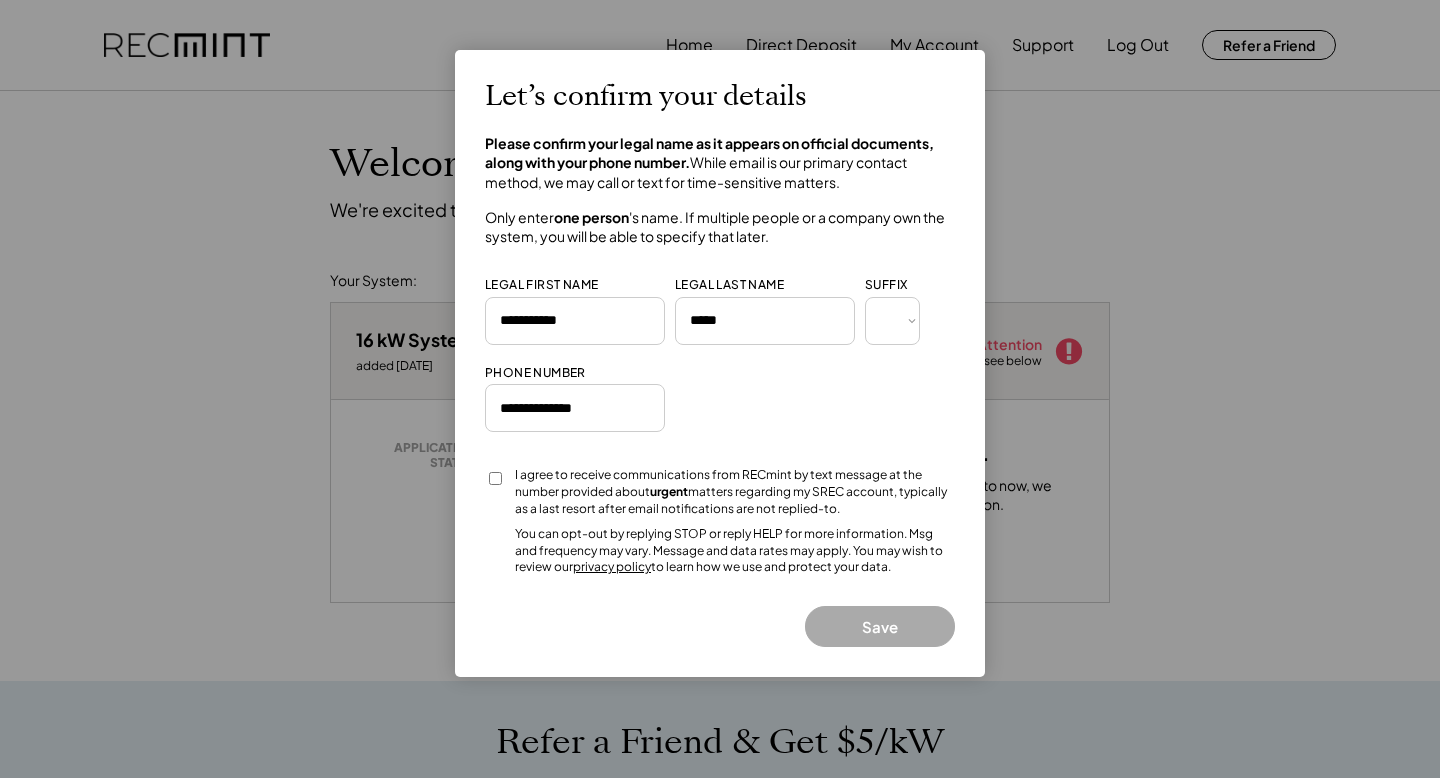 click on "I agree to receive communications from RECmint by text message at the number provided about  urgent  matters regarding my SREC account, typically as a last resort after email notifications are not replied-to." at bounding box center [735, 492] 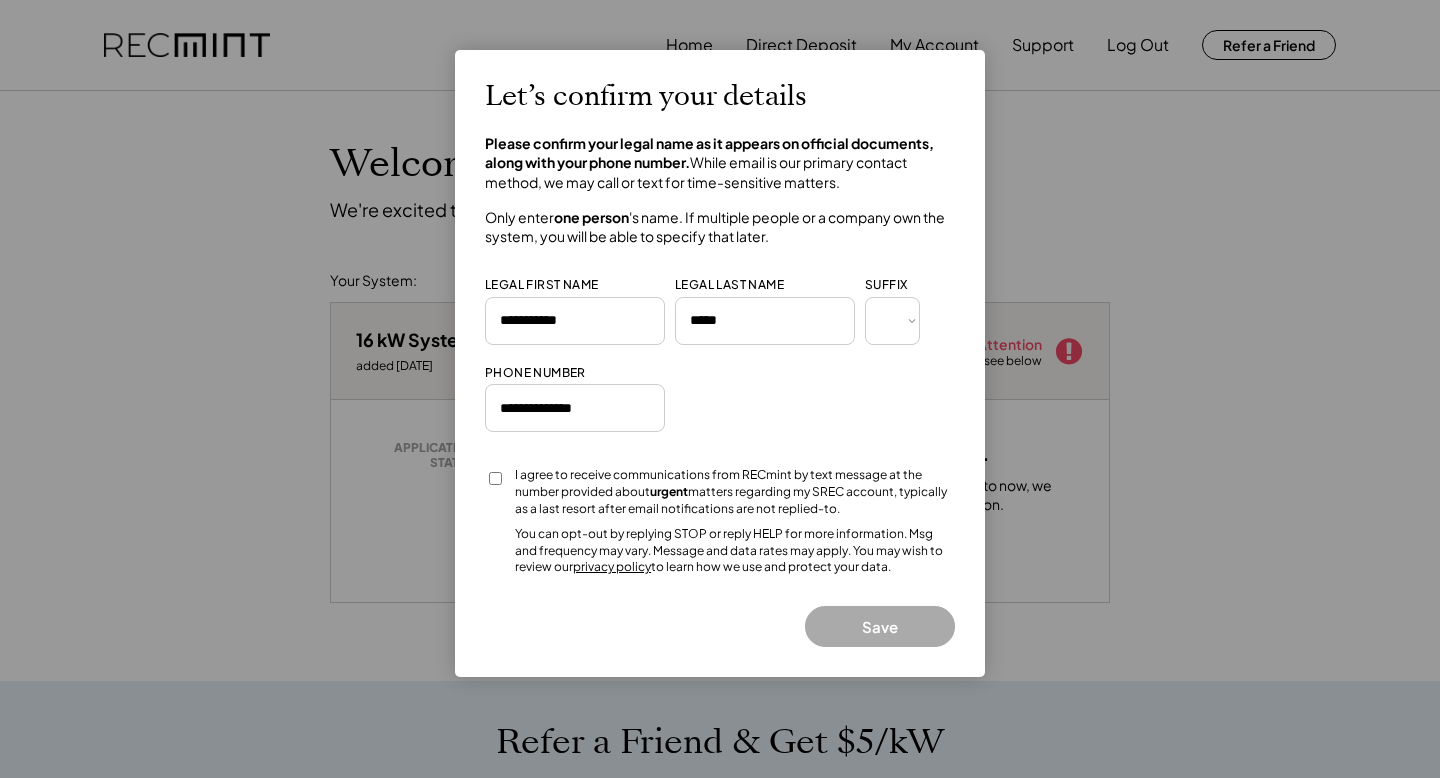 click on "I agree to receive communications from RECmint by text message at the number provided about  urgent  matters regarding my SREC account, typically as a last resort after email notifications are not replied-to. You can opt-out by replying STOP or reply HELP for more information. Msg and frequency may vary. Message and data rates may apply. You may wish to review our  privacy policy  to learn how we use and protect your data." at bounding box center [720, 521] 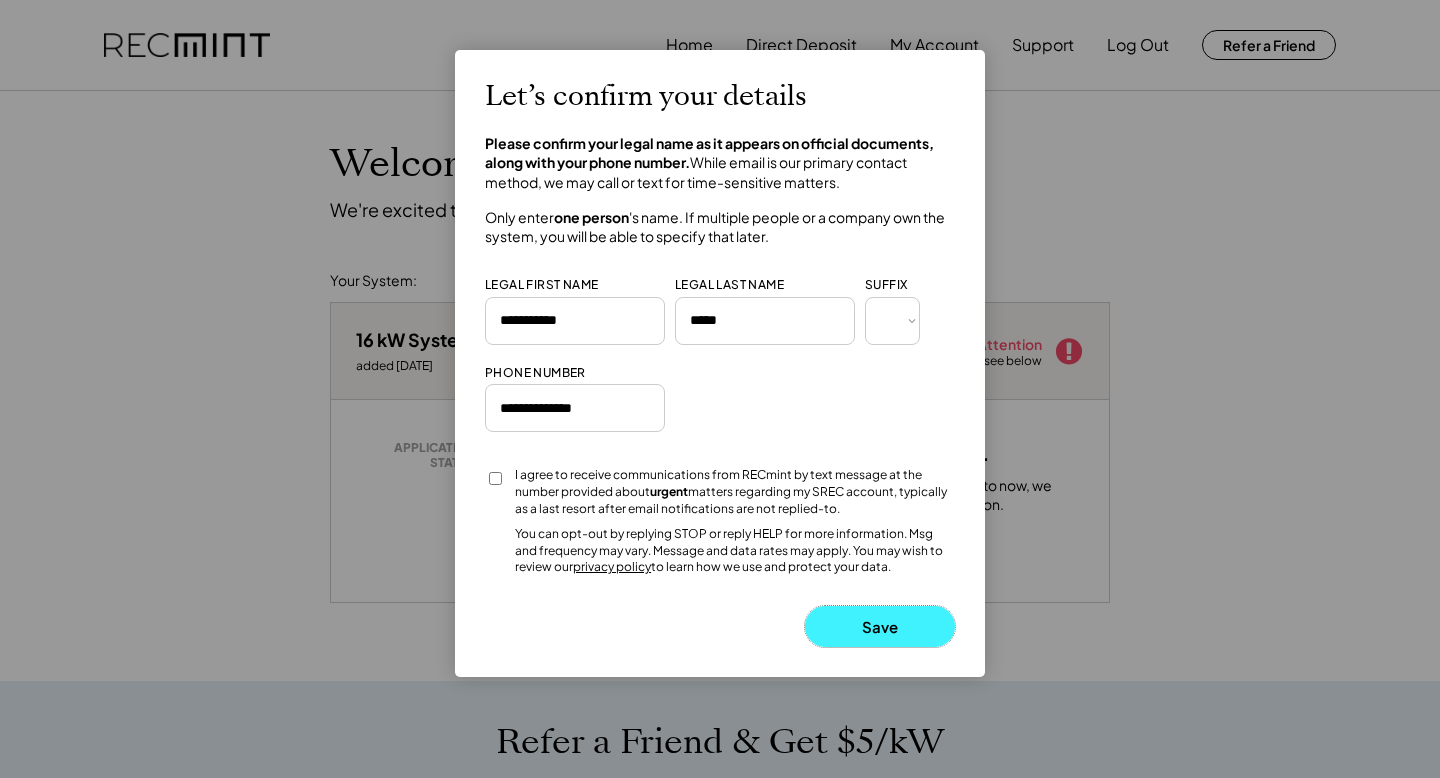 click on "Save" at bounding box center (880, 626) 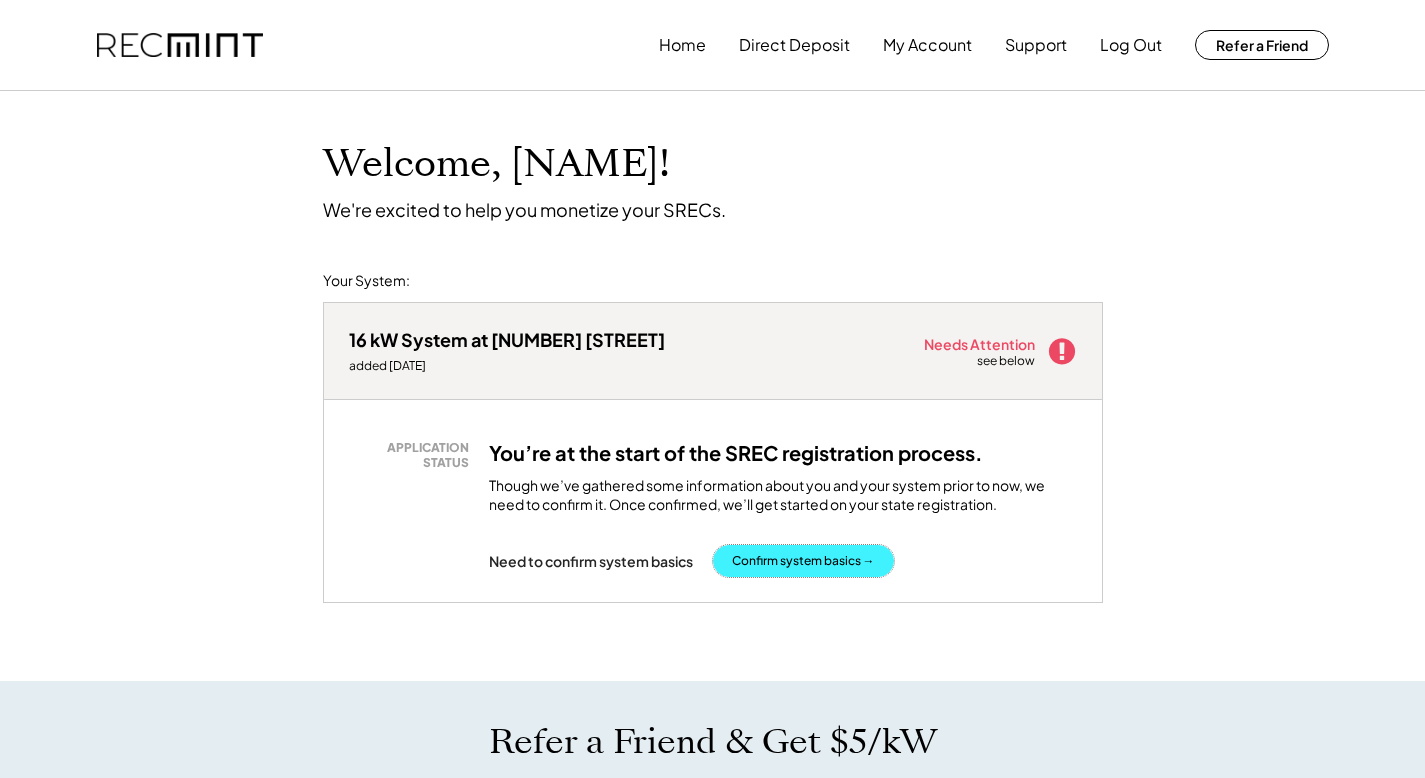 click on "Confirm system basics →" at bounding box center [803, 561] 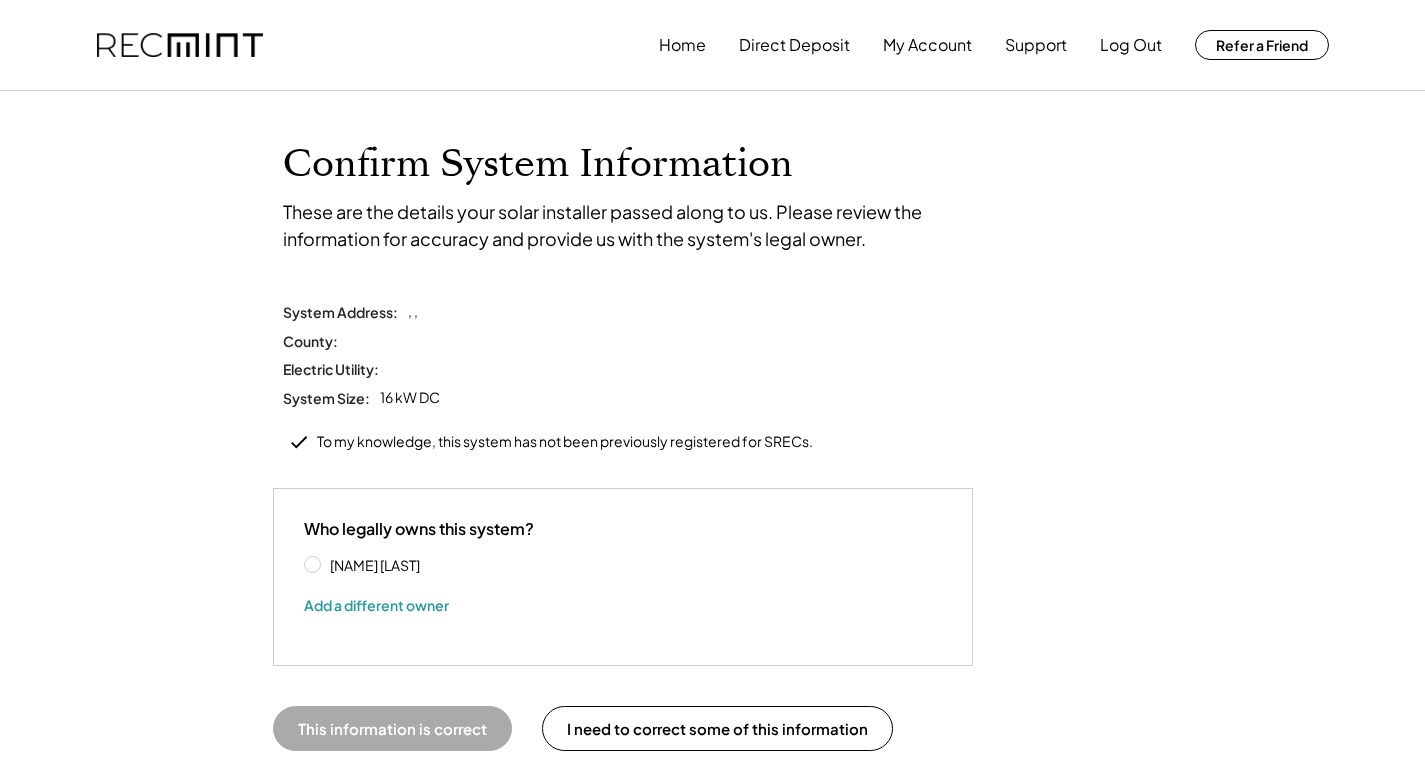 scroll, scrollTop: 0, scrollLeft: 0, axis: both 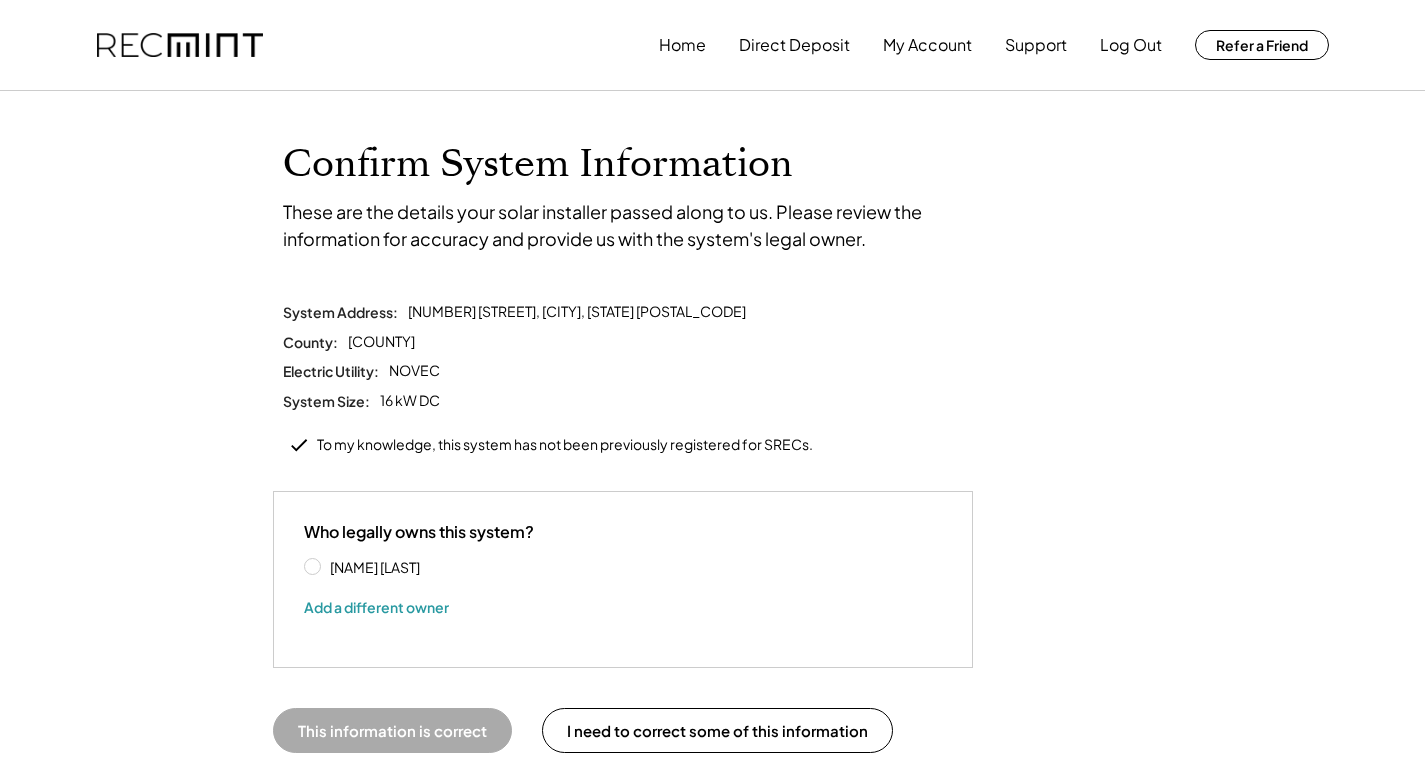 click on "Who legally owns this system? [NAME] [LAST] Add a different owner" at bounding box center (623, 580) 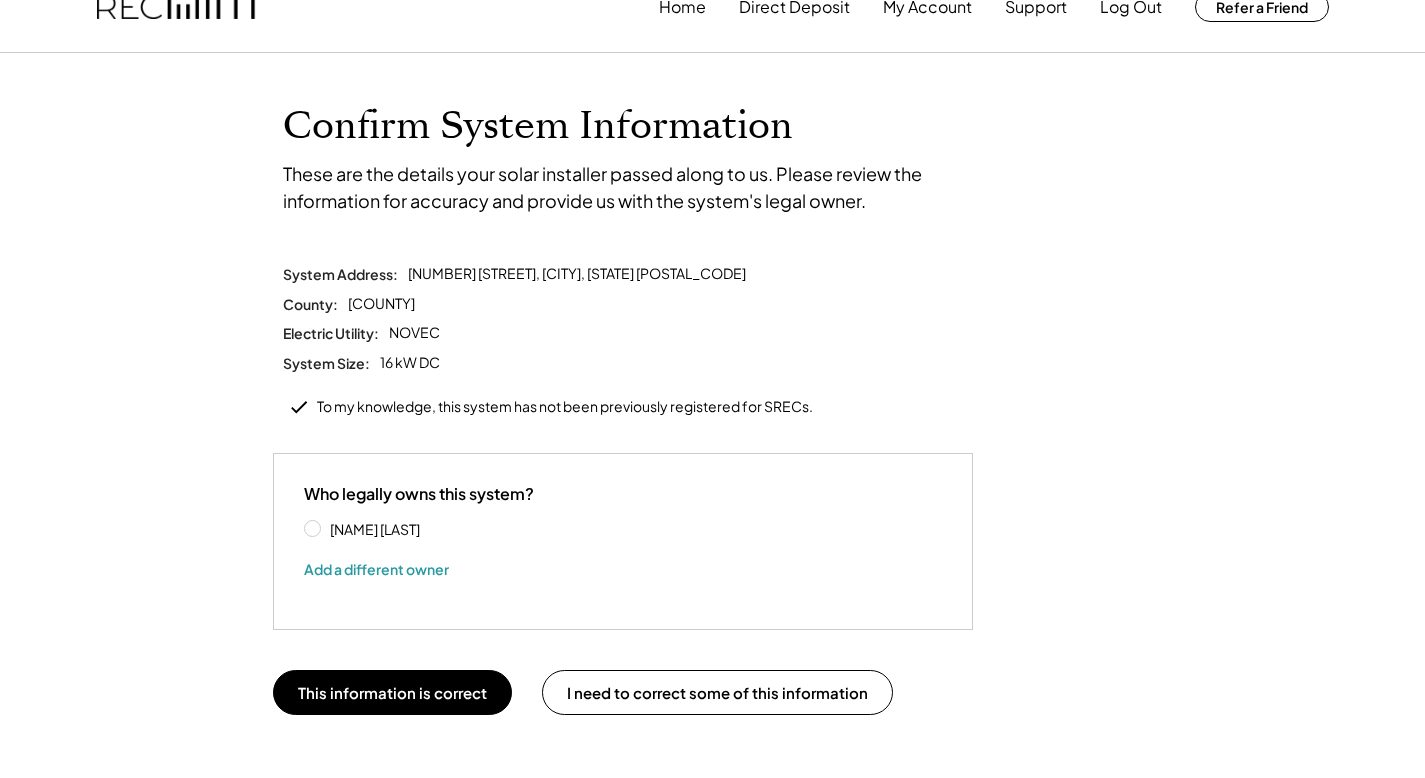 scroll, scrollTop: 140, scrollLeft: 0, axis: vertical 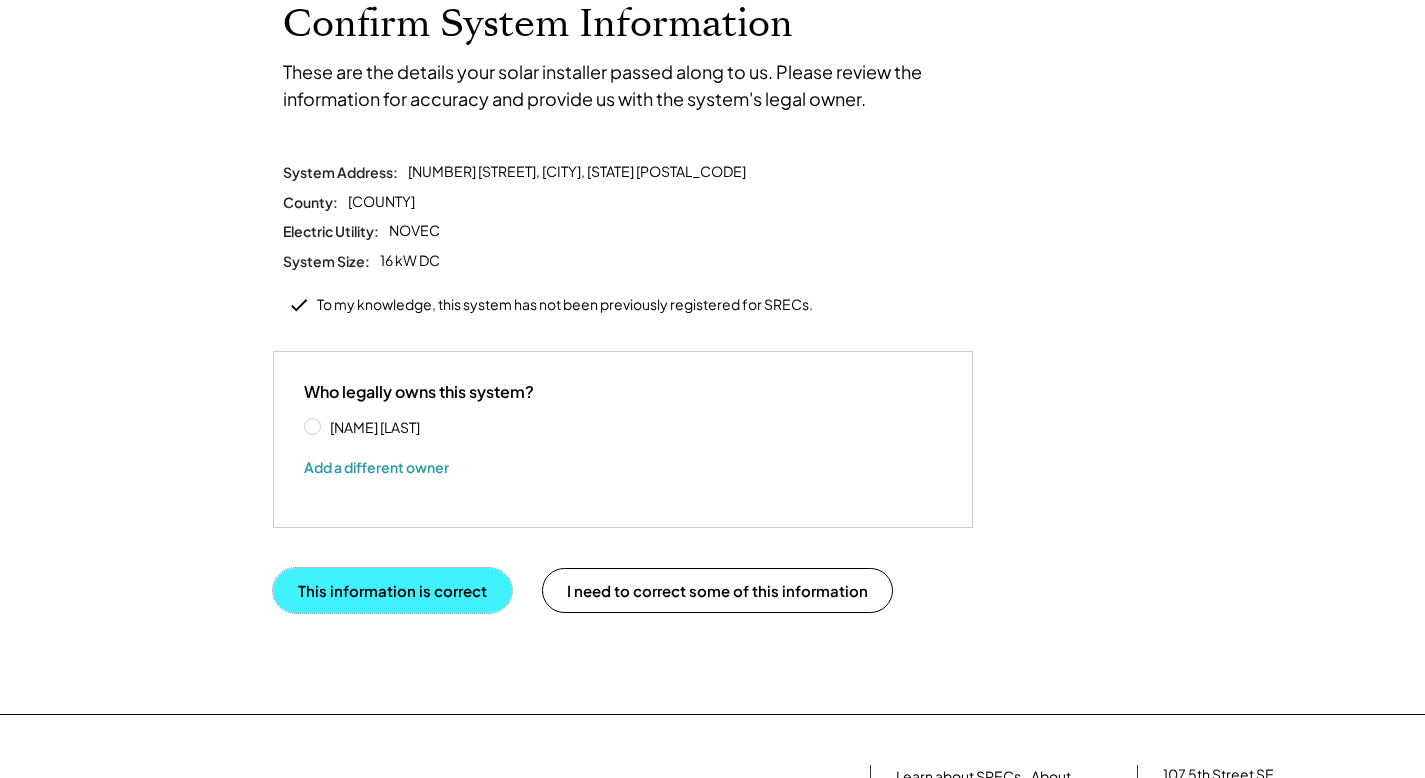 click on "This information is correct" at bounding box center (392, 590) 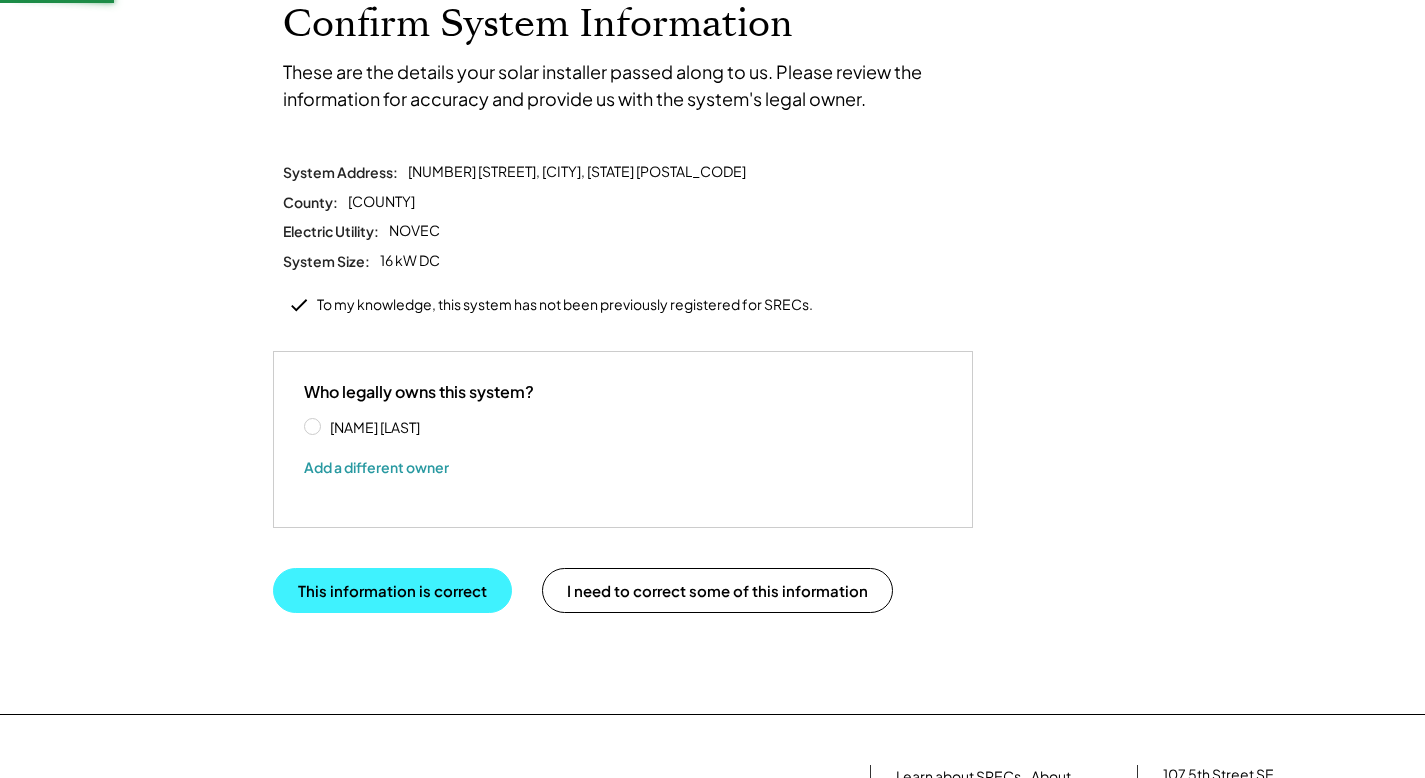 click on "This information is correct" at bounding box center (392, 590) 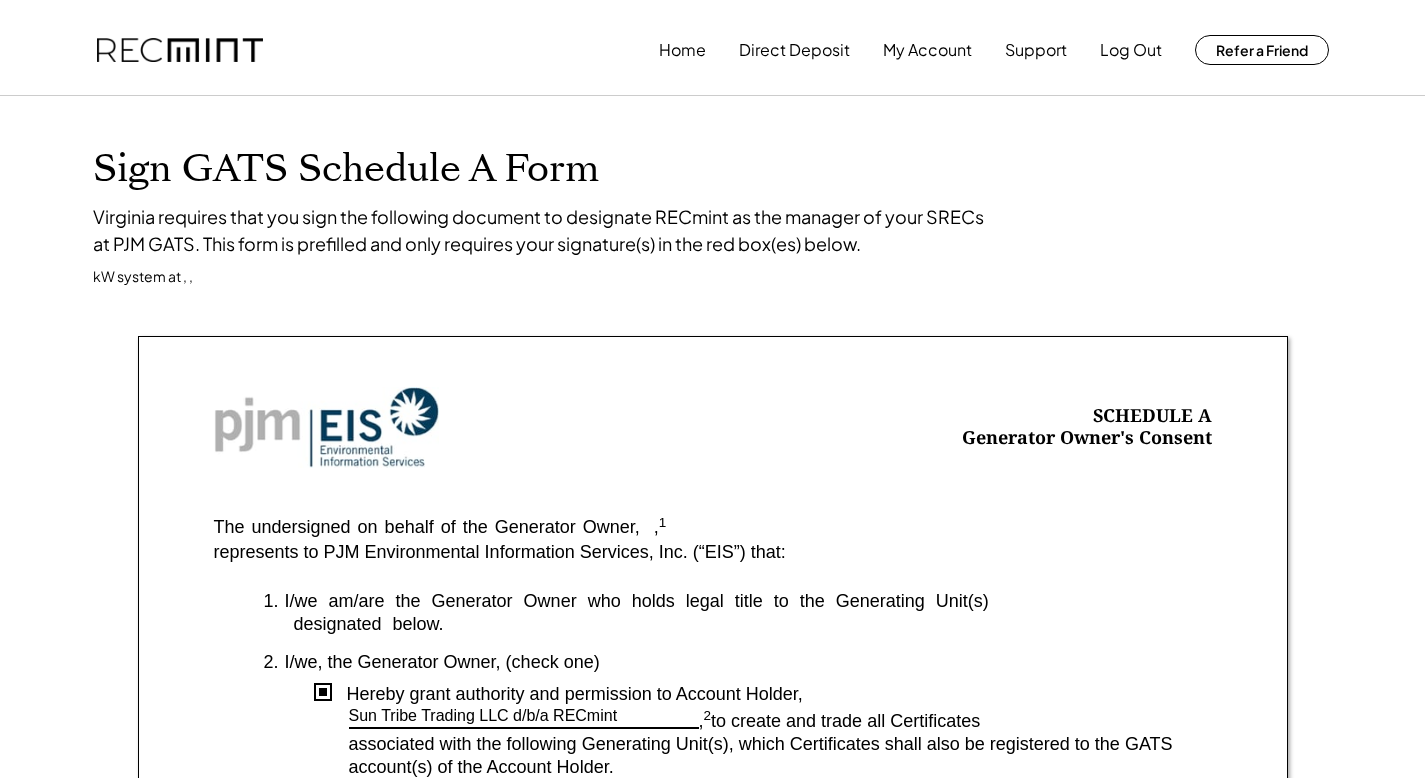 scroll, scrollTop: 0, scrollLeft: 0, axis: both 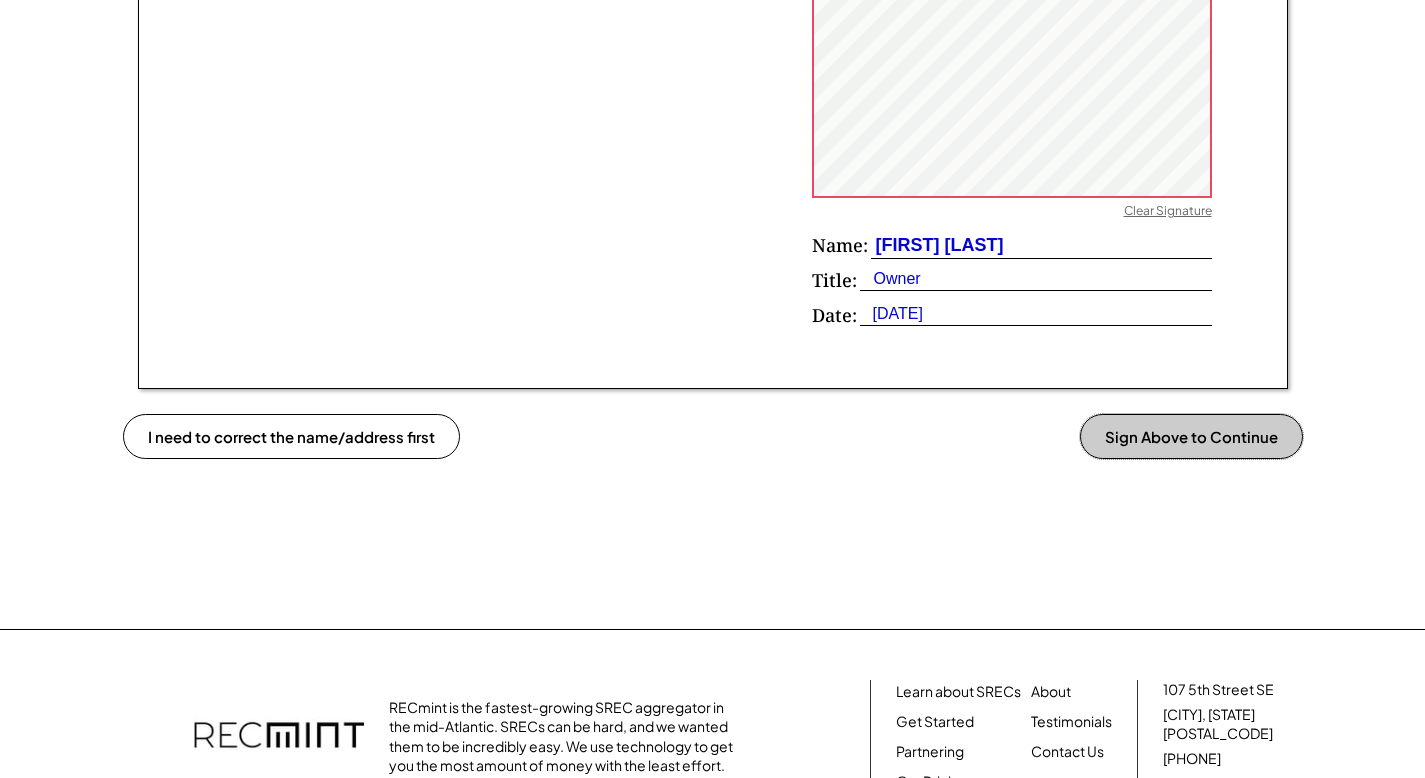 click on "Sign Above to Continue" at bounding box center [1191, 436] 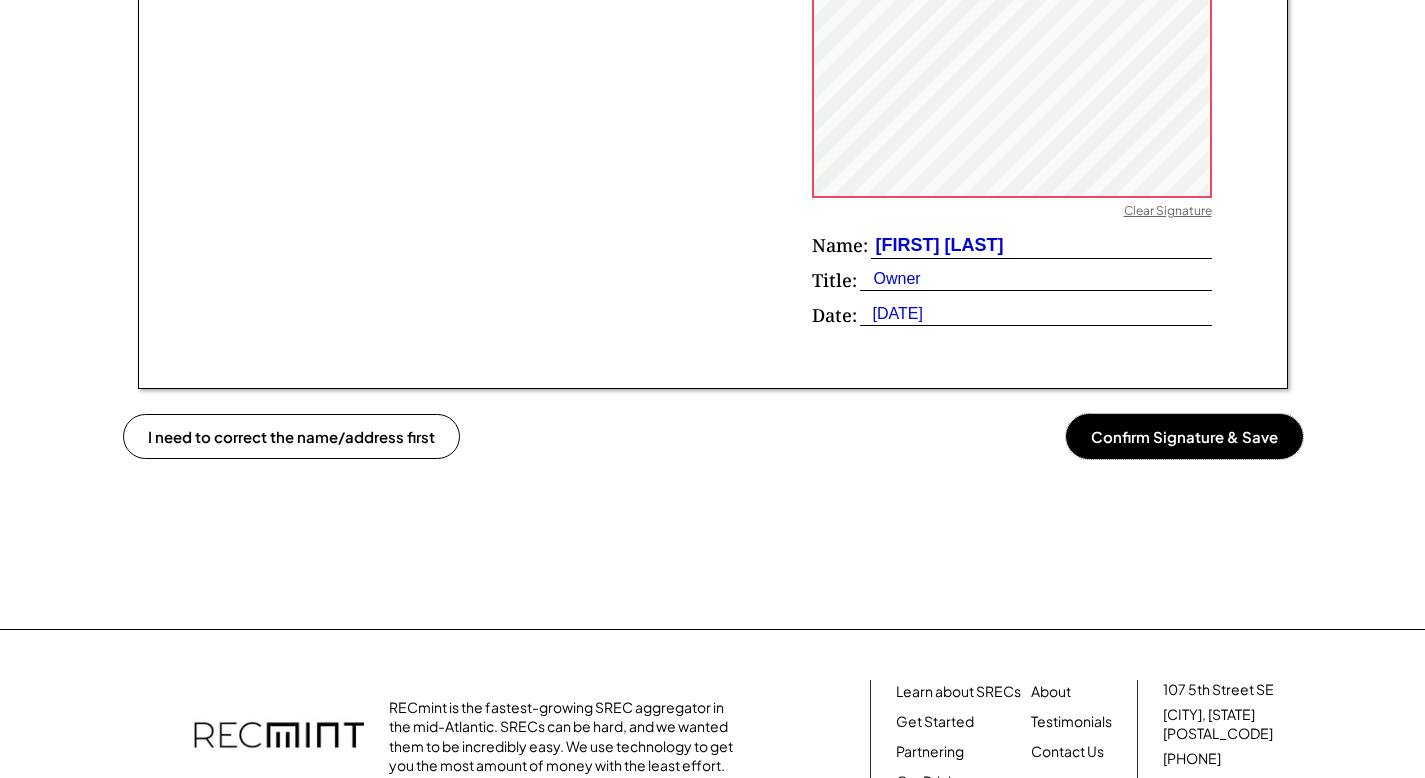 click on "SCHEDULE A
Generator Owner's Consent The undersigned on behalf of the Generator Owner,   [FIRST] [LAST]  , 1 represents to PJM Environmental Information Services, Inc. (“EIS”) that: 1. I/we am/are the Generator Owner who holds legal title to the Generating Unit(s) designated below. 2. I/we, the Generator Owner, (check one) Hereby grant authority and permission to Account Holder, Sun Tribe Trading LLC d/b/a RECmint  , 2   to create and trade all Certificates associated with the following Generating Unit(s), which Certificates shall also be registered to the GATS account(s) of the Account Holder. Hereby elect to create and trade all Certificates associated with the following Generating Unit(s) within my own GATS account. 3. I/we, the Generator Owner, further represent that I/we have not granted similar authority or permission to any other subscriber or account holder for use in the GATS or any similar system. 4. I/we, the Generator Owner, understand that this Consent supersedes any and all 5. 6. or 3 Name:" at bounding box center [713, -370] 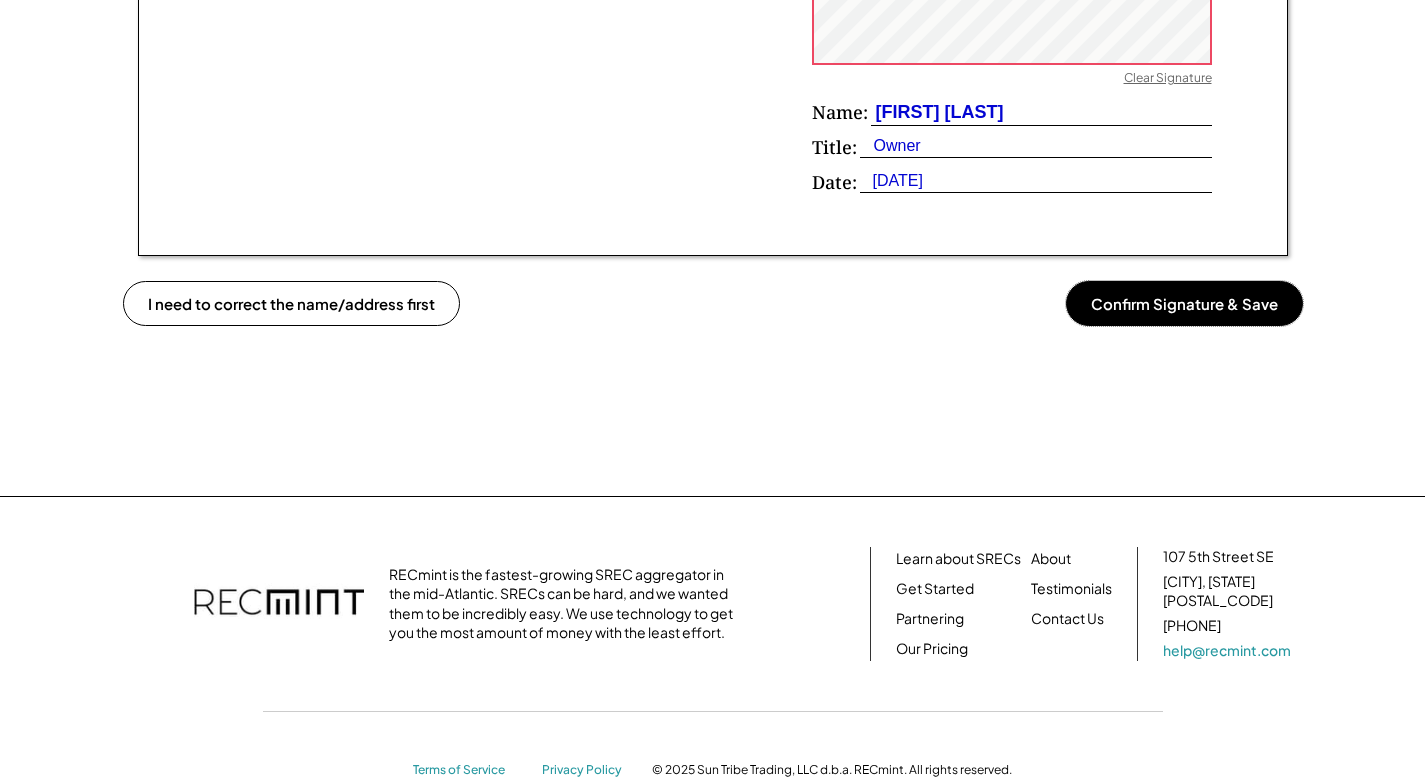 scroll, scrollTop: 1687, scrollLeft: 0, axis: vertical 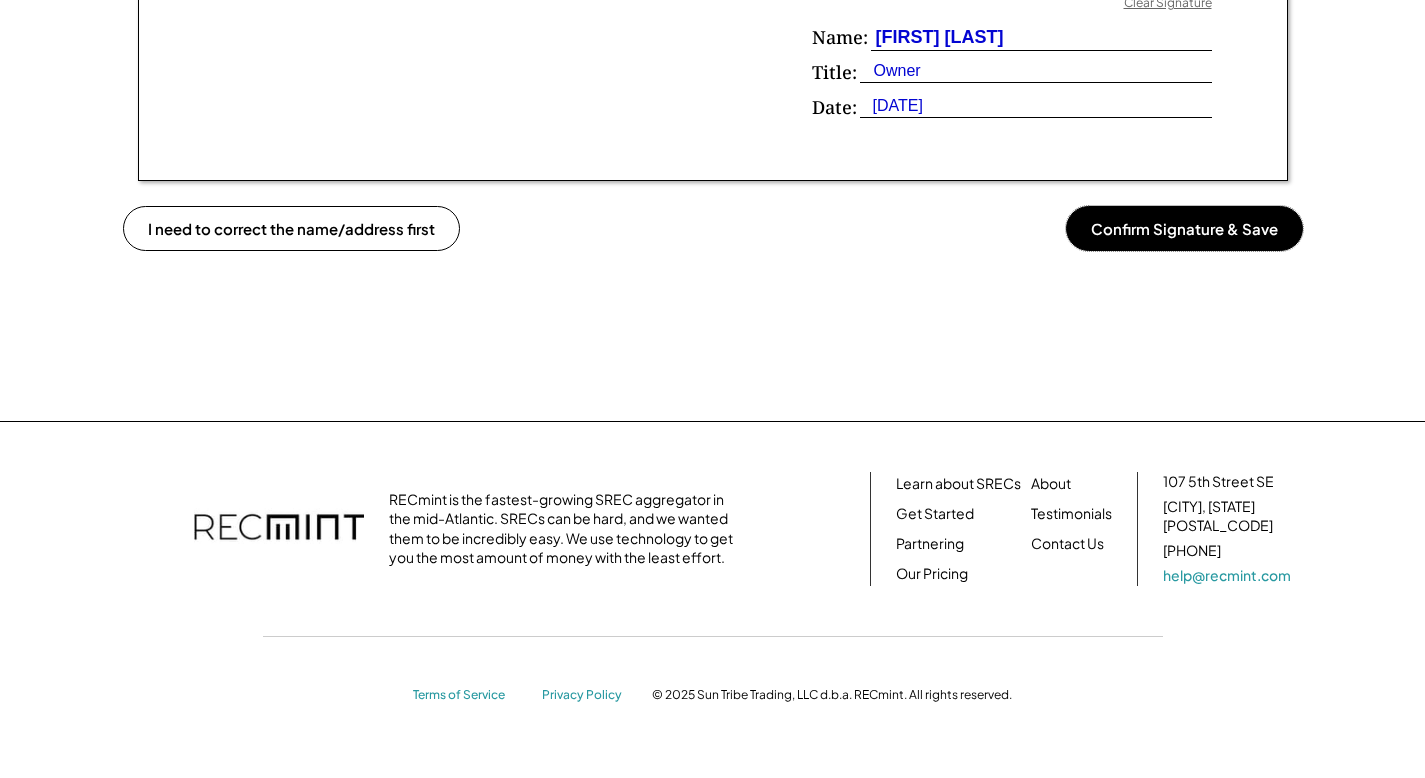 click on "Confirm Signature & Save" at bounding box center [1184, 228] 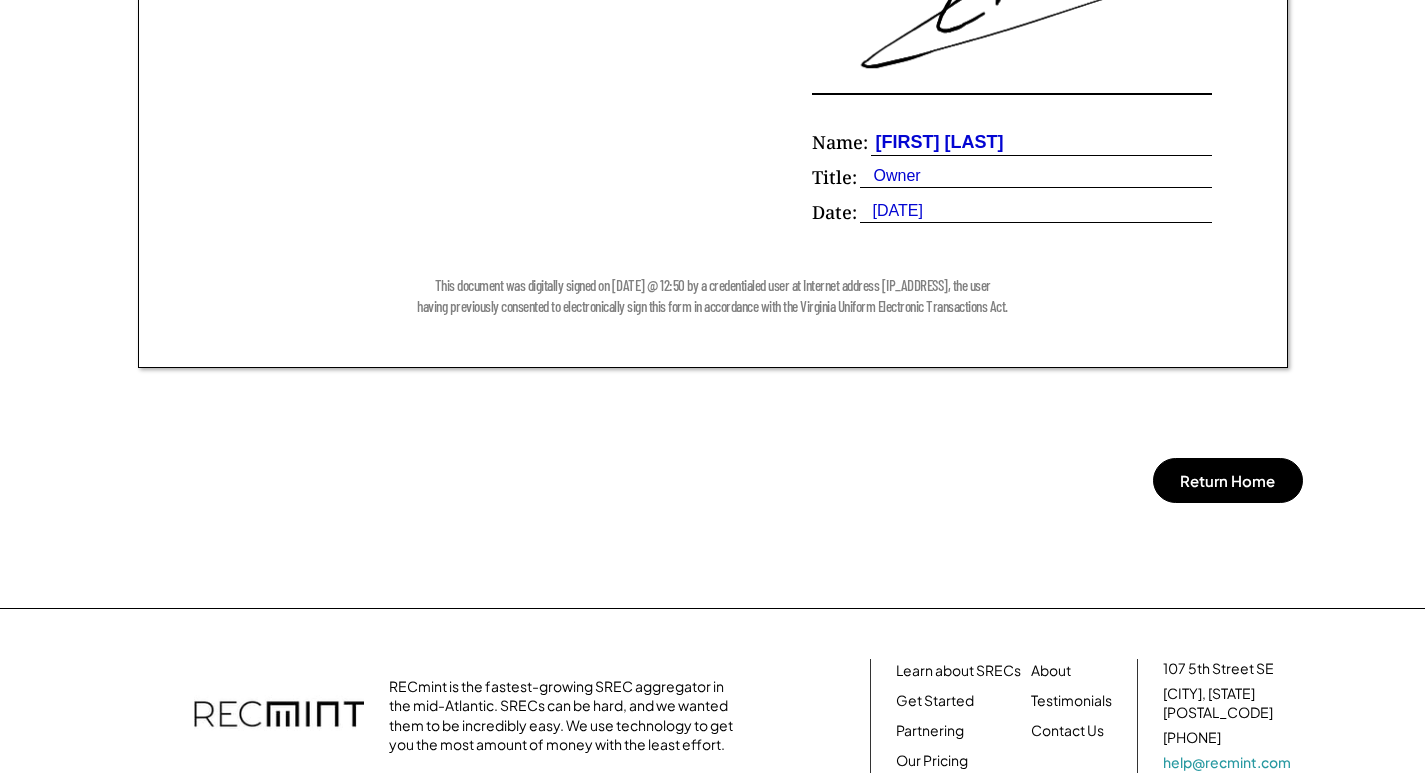scroll, scrollTop: 1308, scrollLeft: 0, axis: vertical 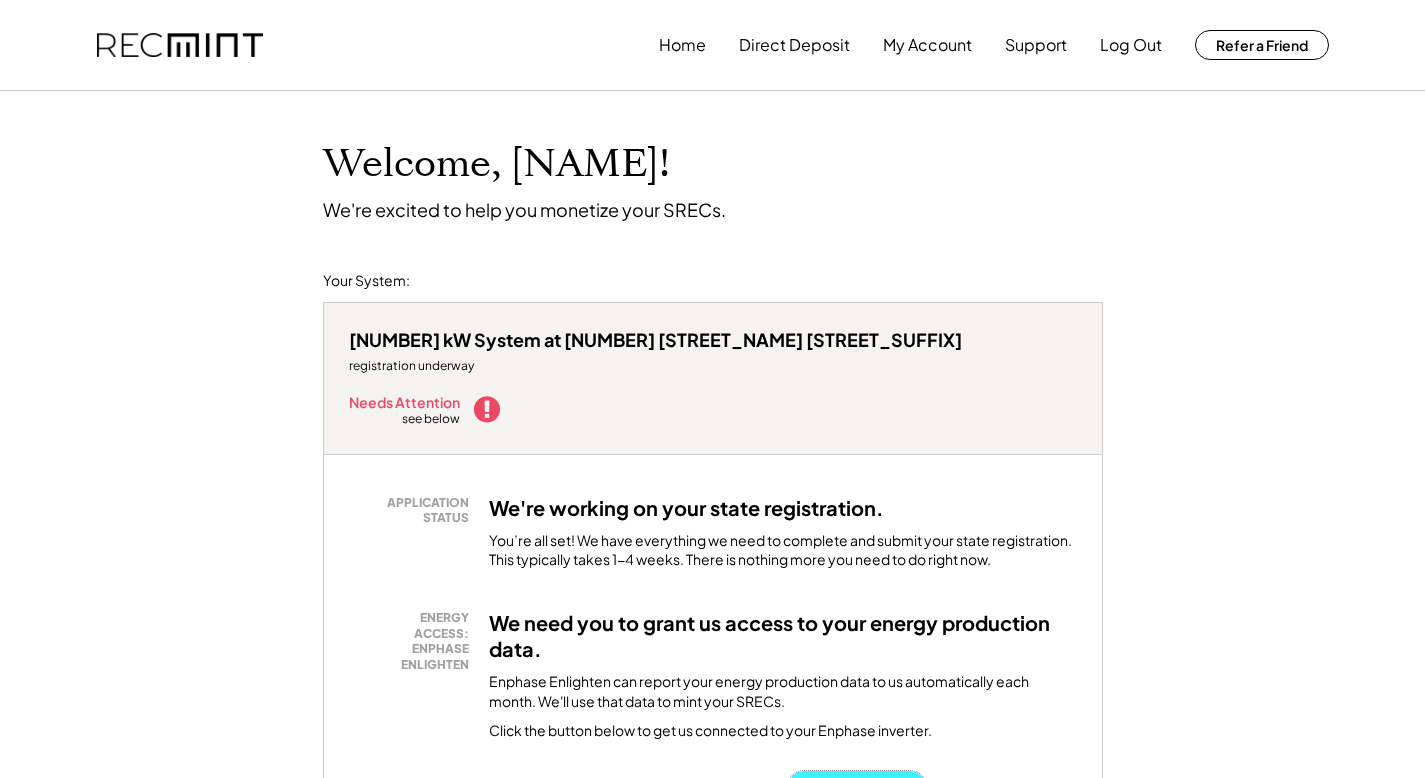 click on "Provide access →" at bounding box center [857, 787] 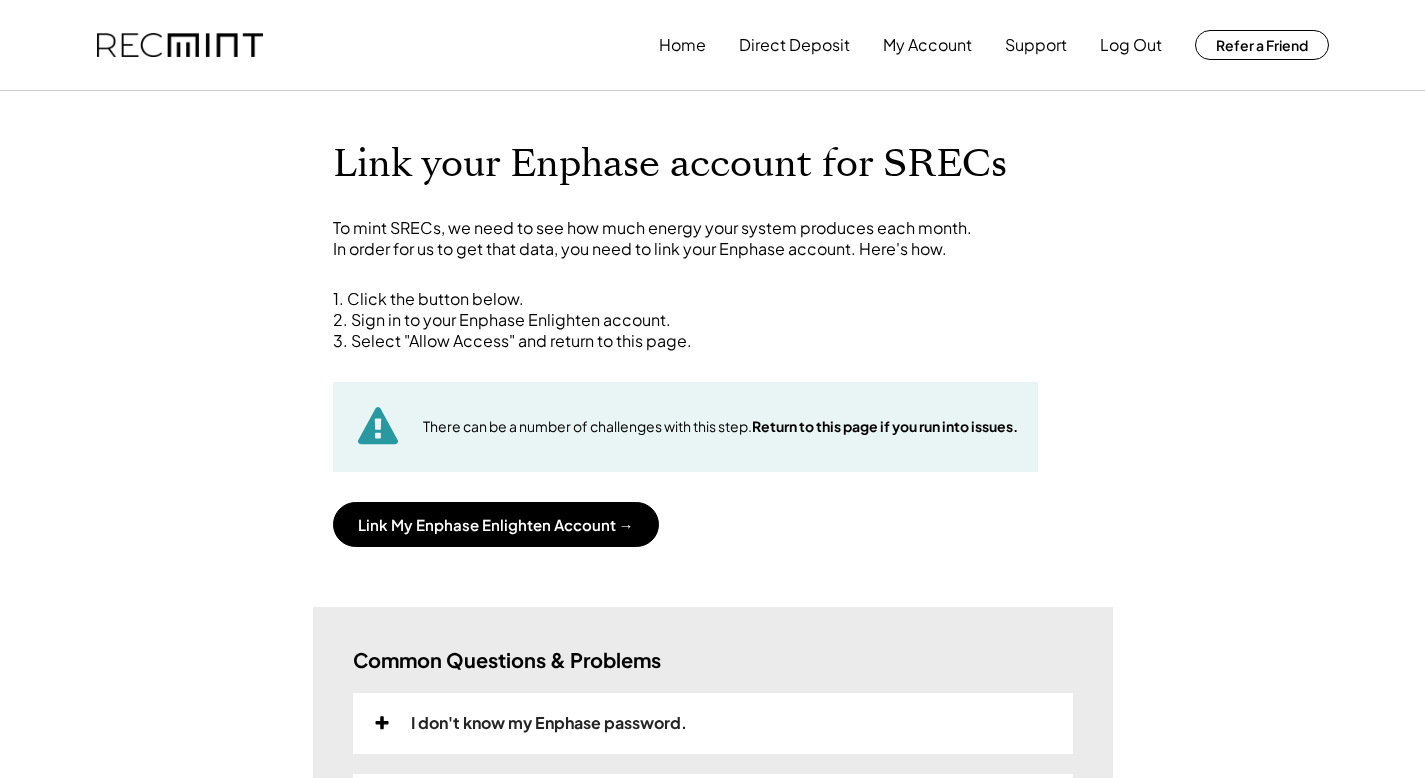 scroll, scrollTop: 0, scrollLeft: 0, axis: both 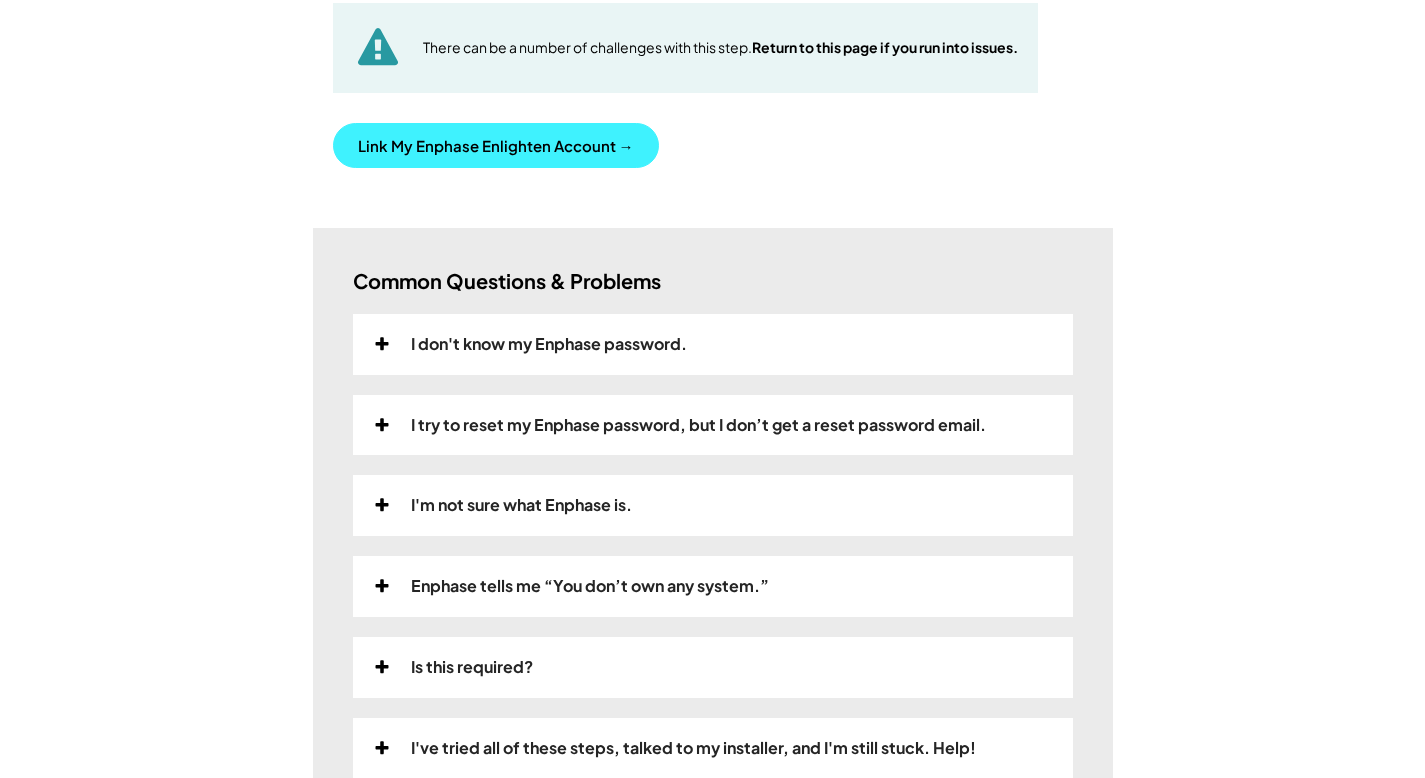 click on "Link My Enphase Enlighten Account →" at bounding box center (496, 145) 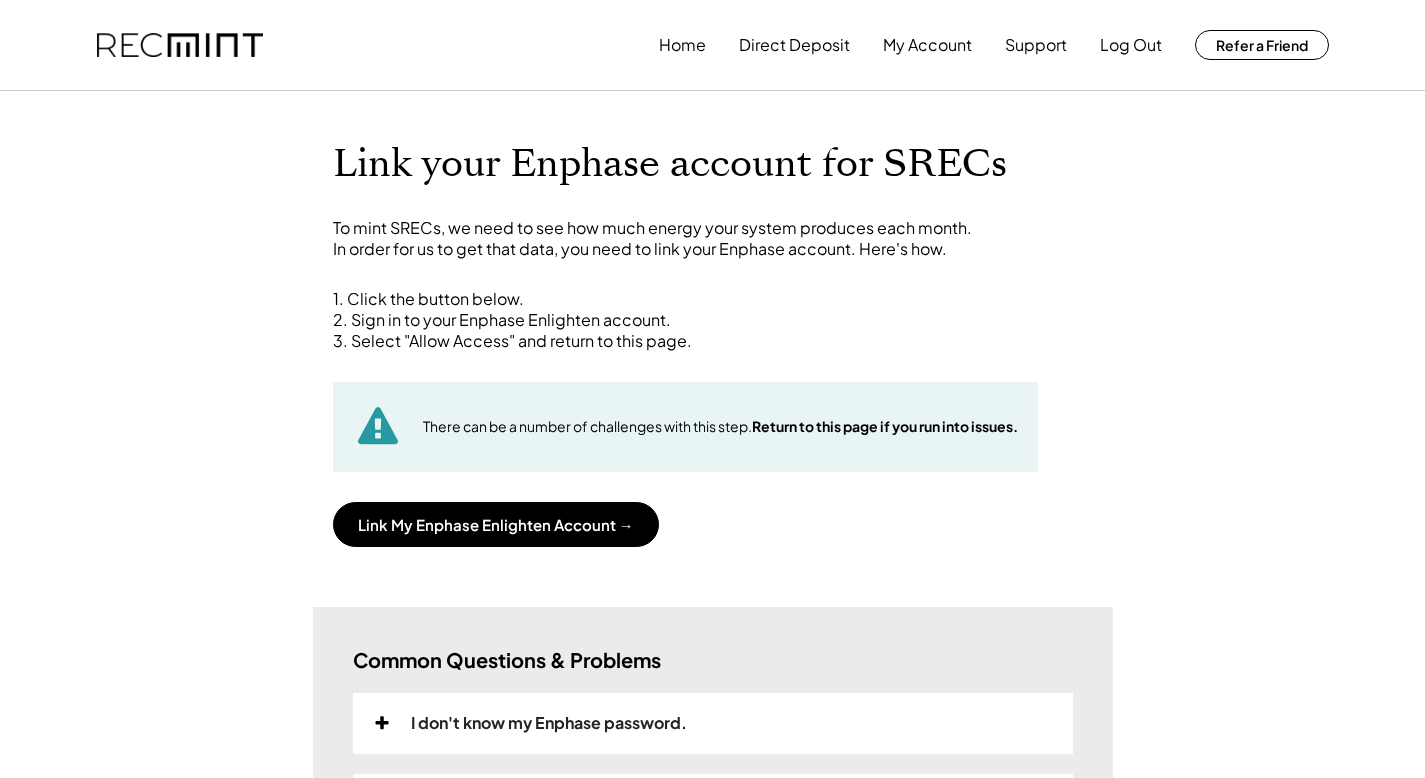 scroll, scrollTop: 0, scrollLeft: 0, axis: both 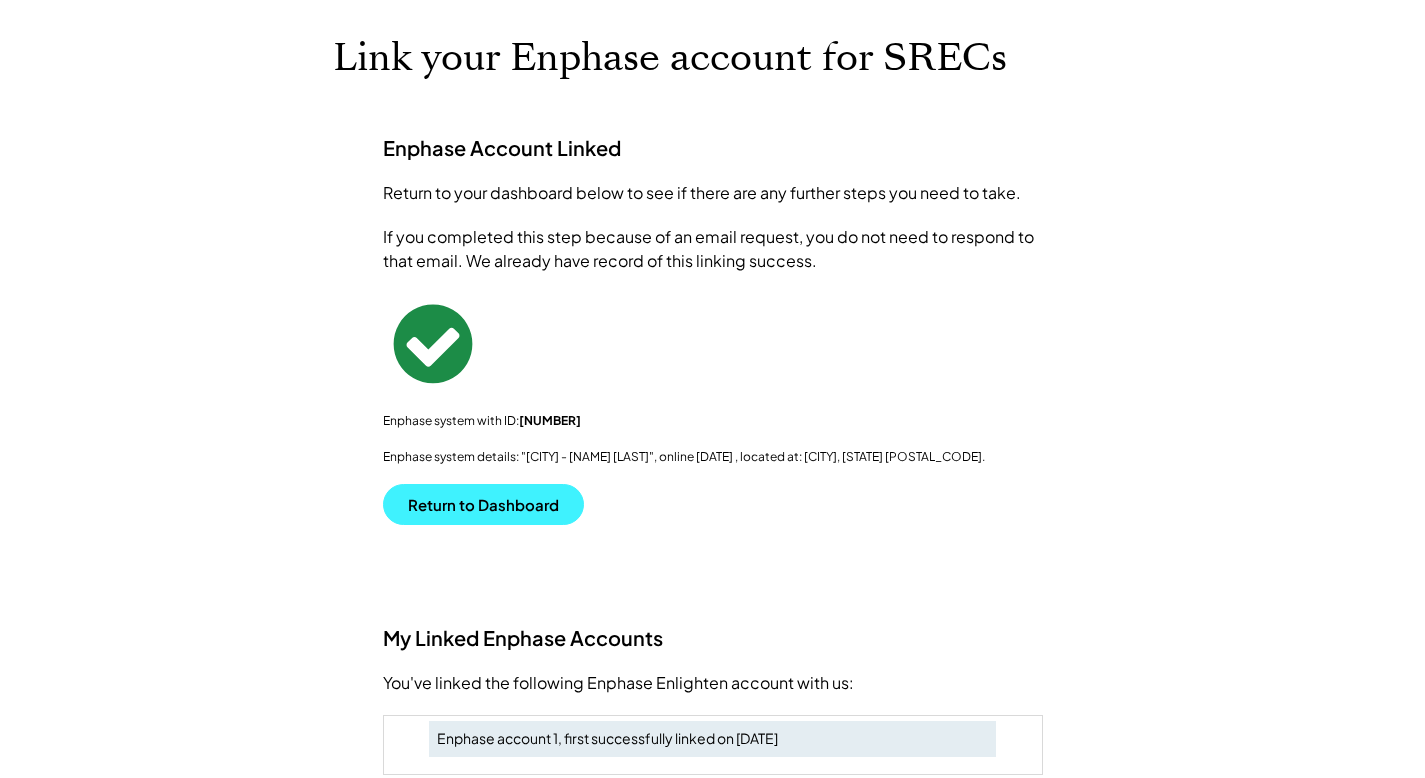 click on "Return to Dashboard" at bounding box center [483, 504] 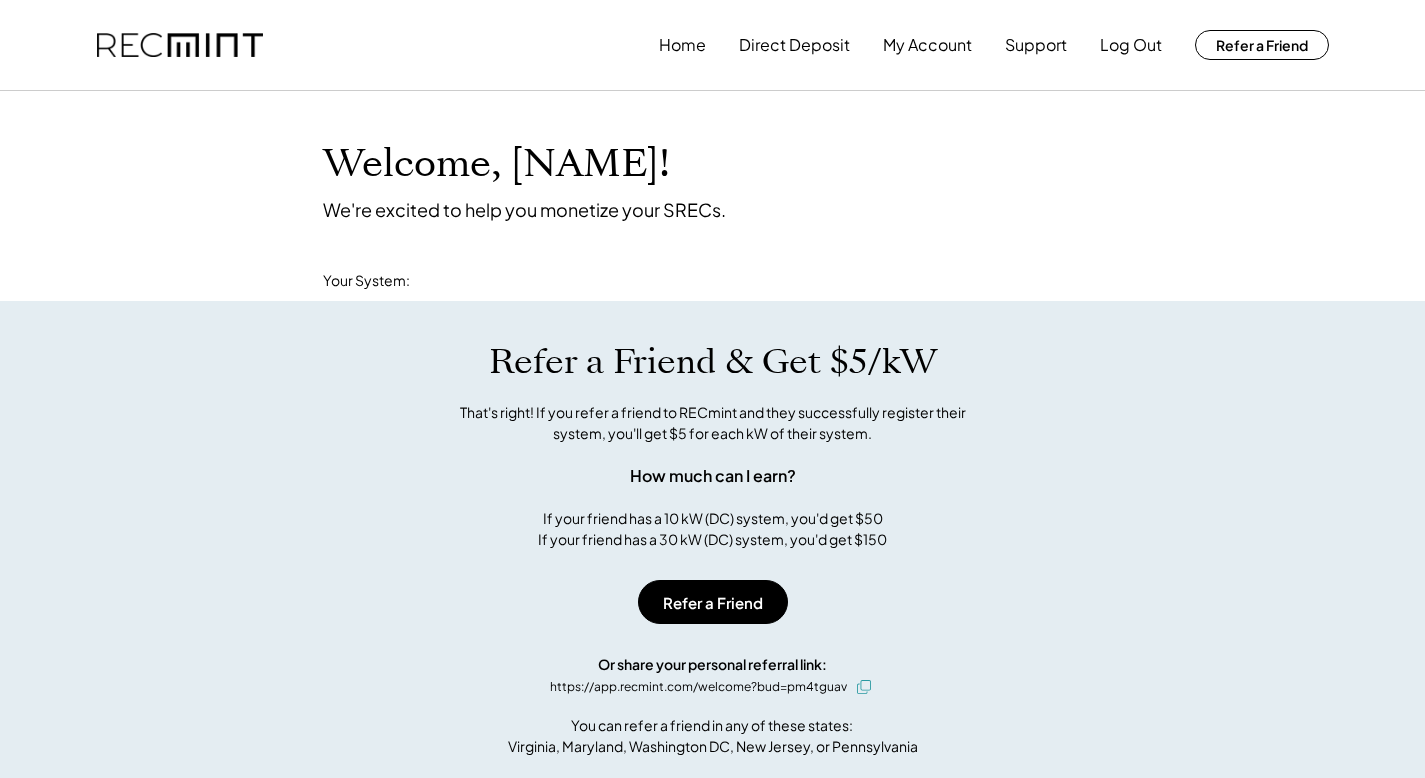 scroll, scrollTop: 0, scrollLeft: 0, axis: both 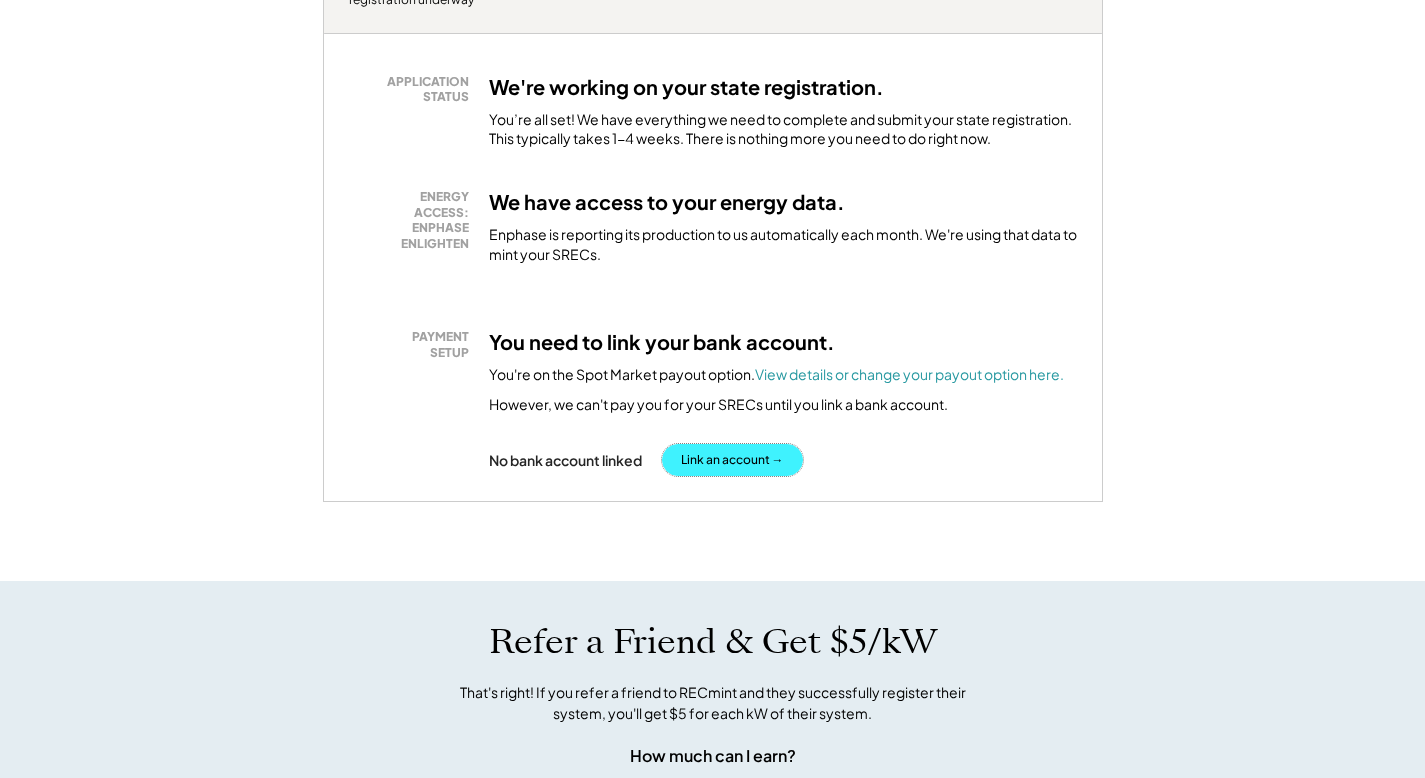 click on "Link an account  →" at bounding box center [732, 460] 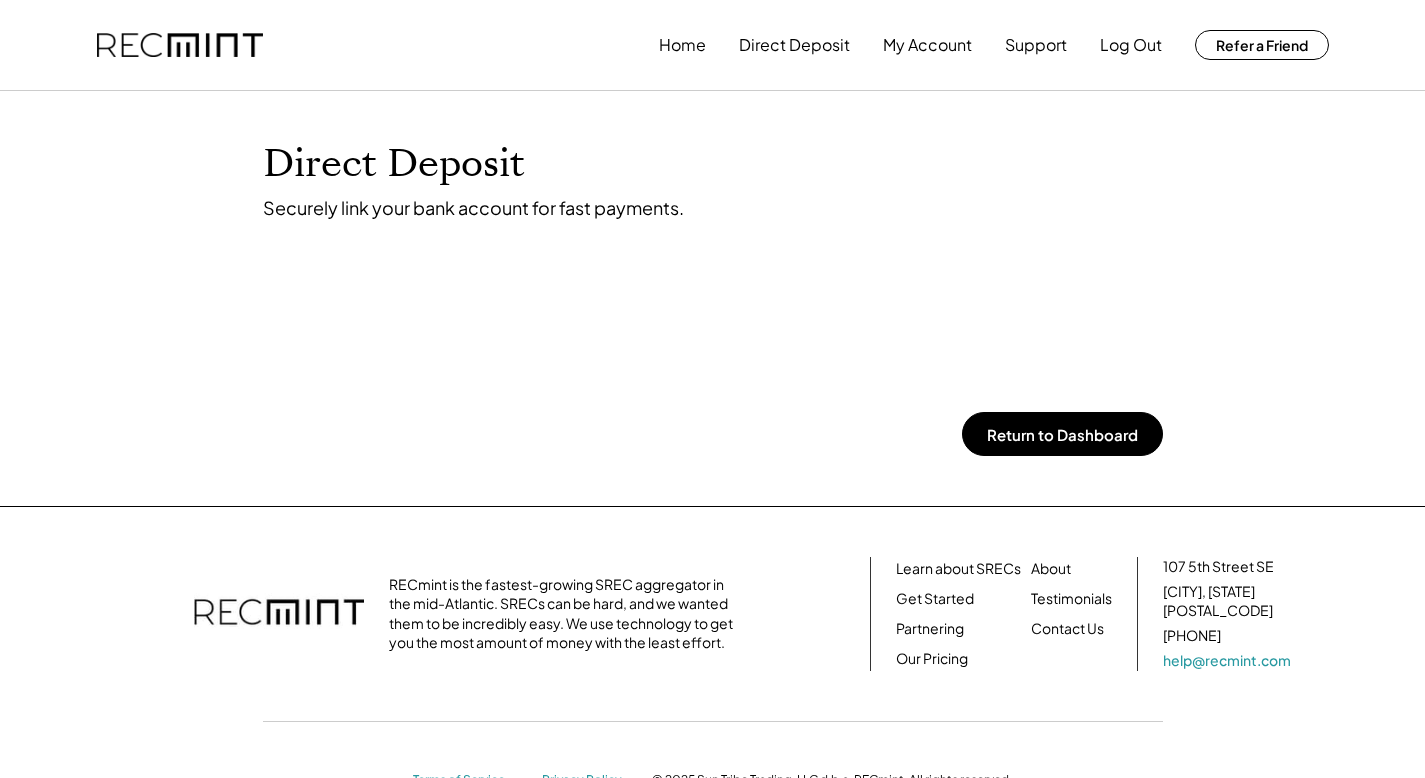 scroll, scrollTop: 0, scrollLeft: 0, axis: both 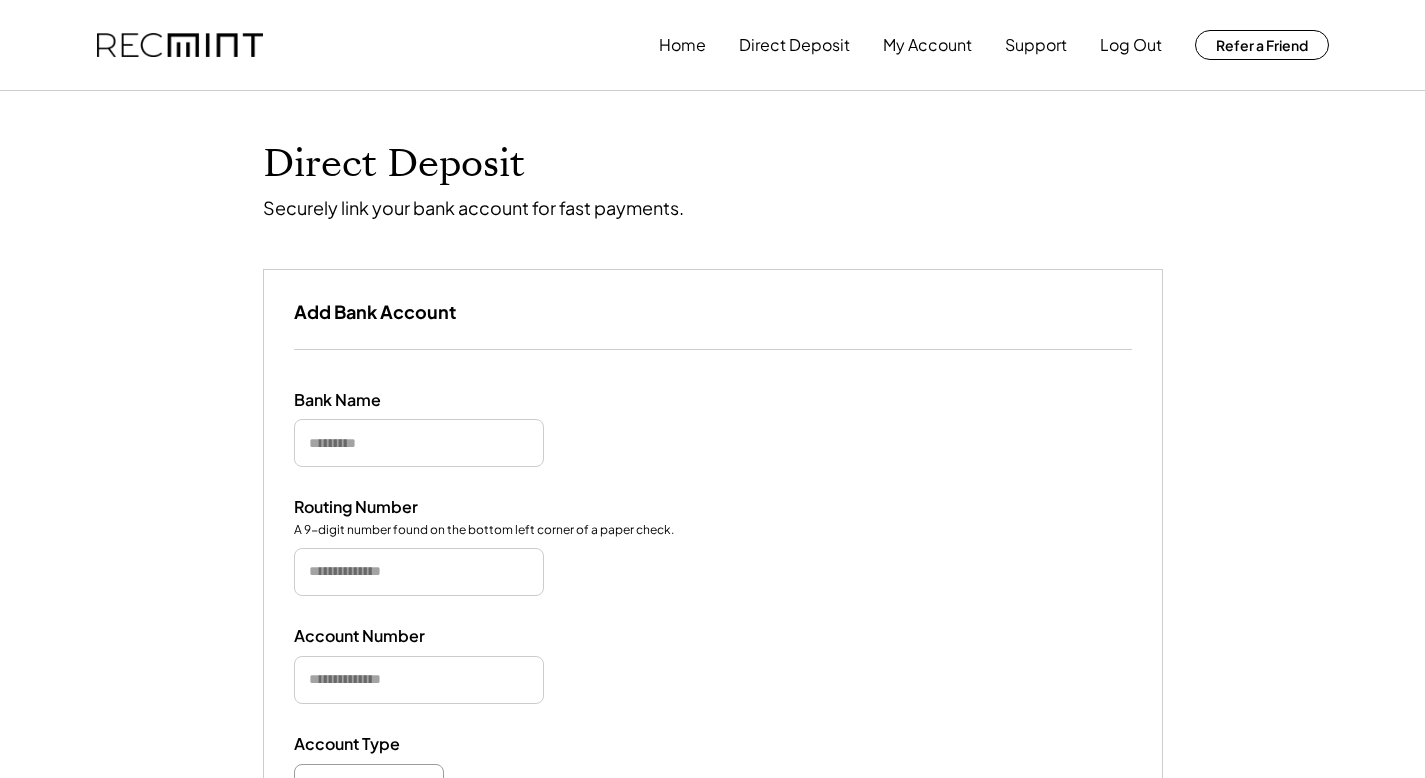 click at bounding box center [419, 443] 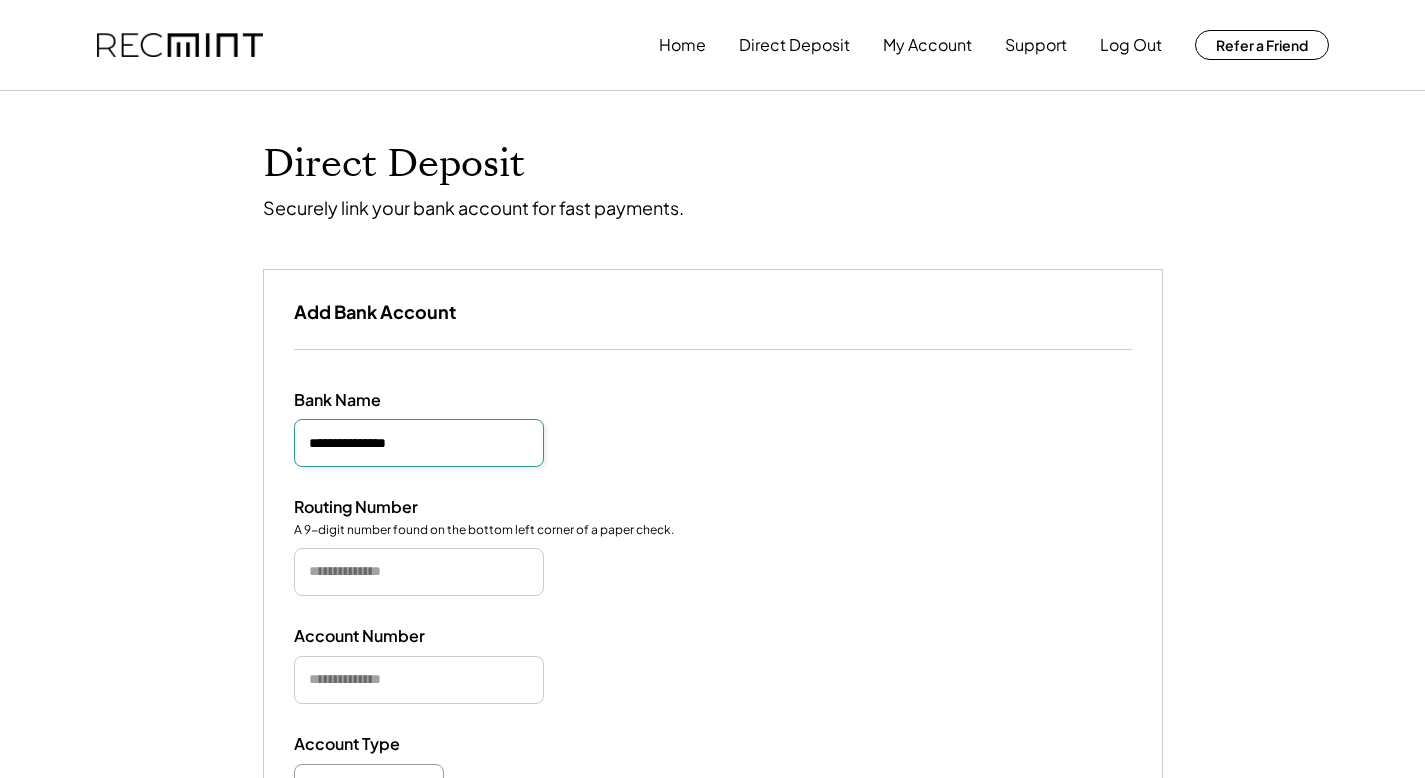 type on "**********" 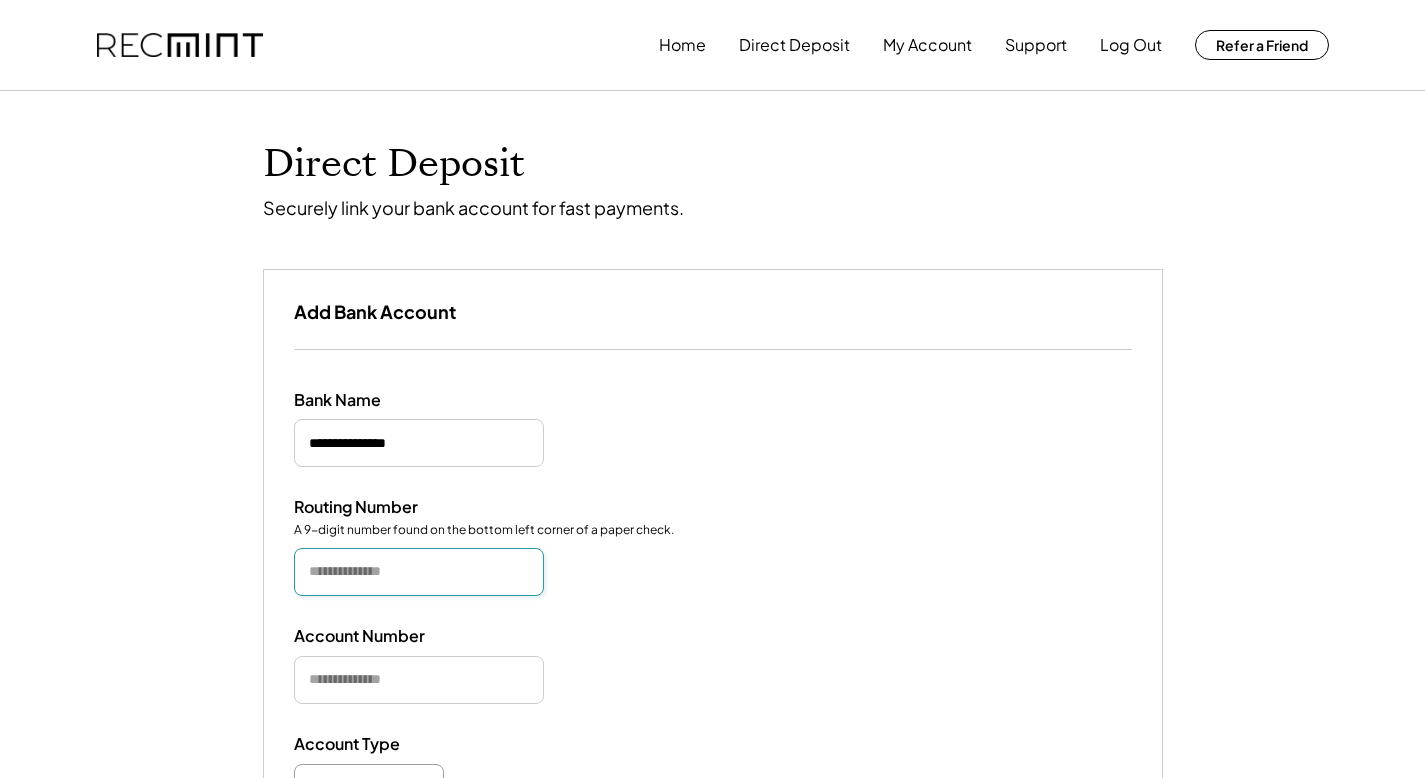 click at bounding box center [419, 572] 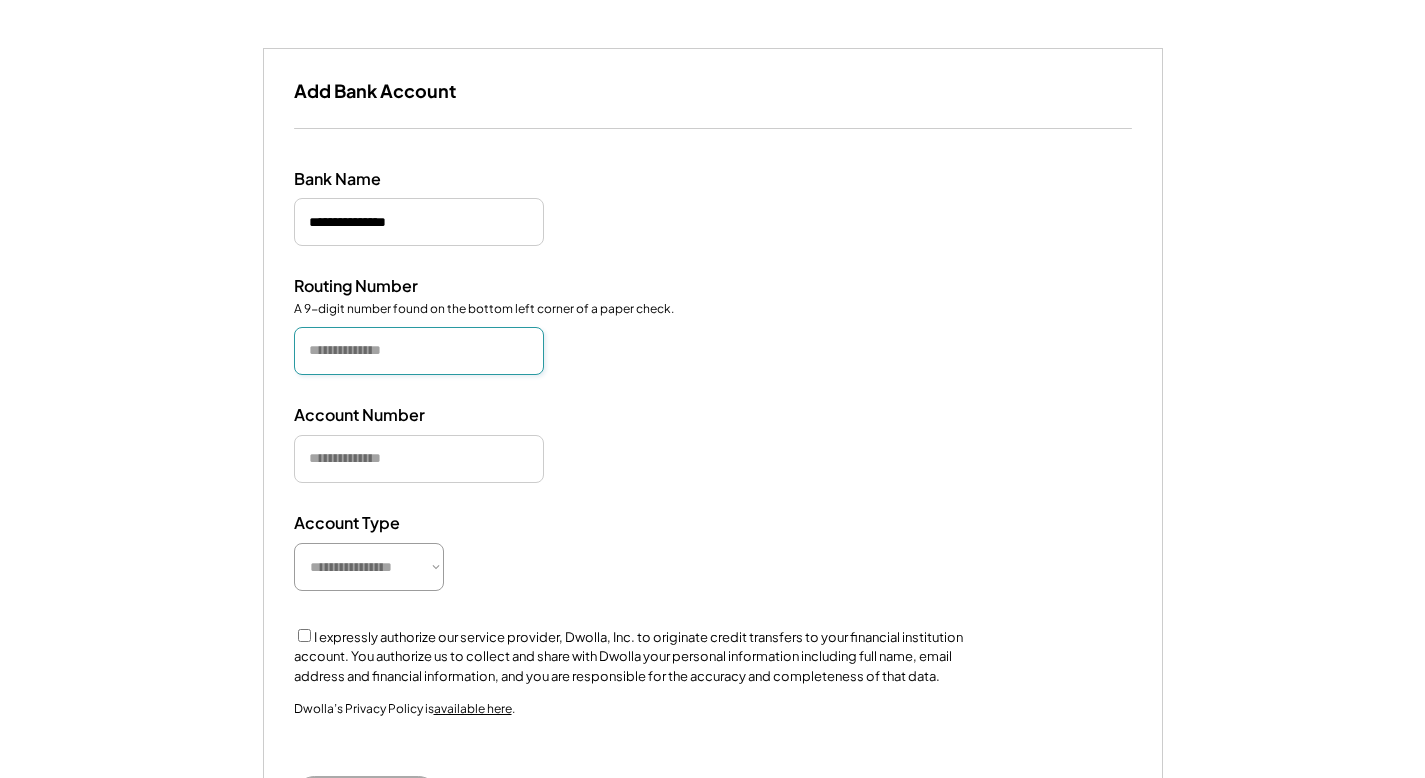 scroll, scrollTop: 266, scrollLeft: 0, axis: vertical 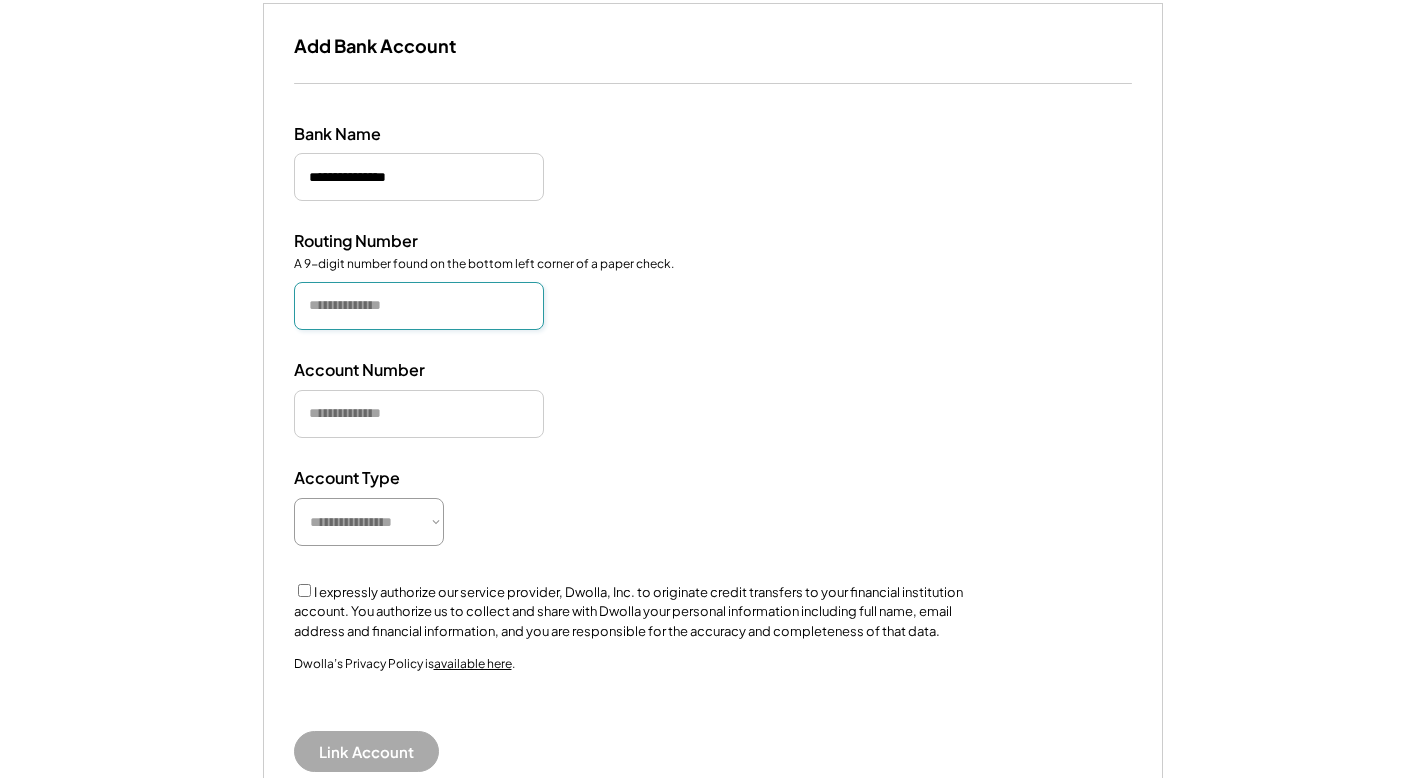 click on "**********" at bounding box center (369, 522) 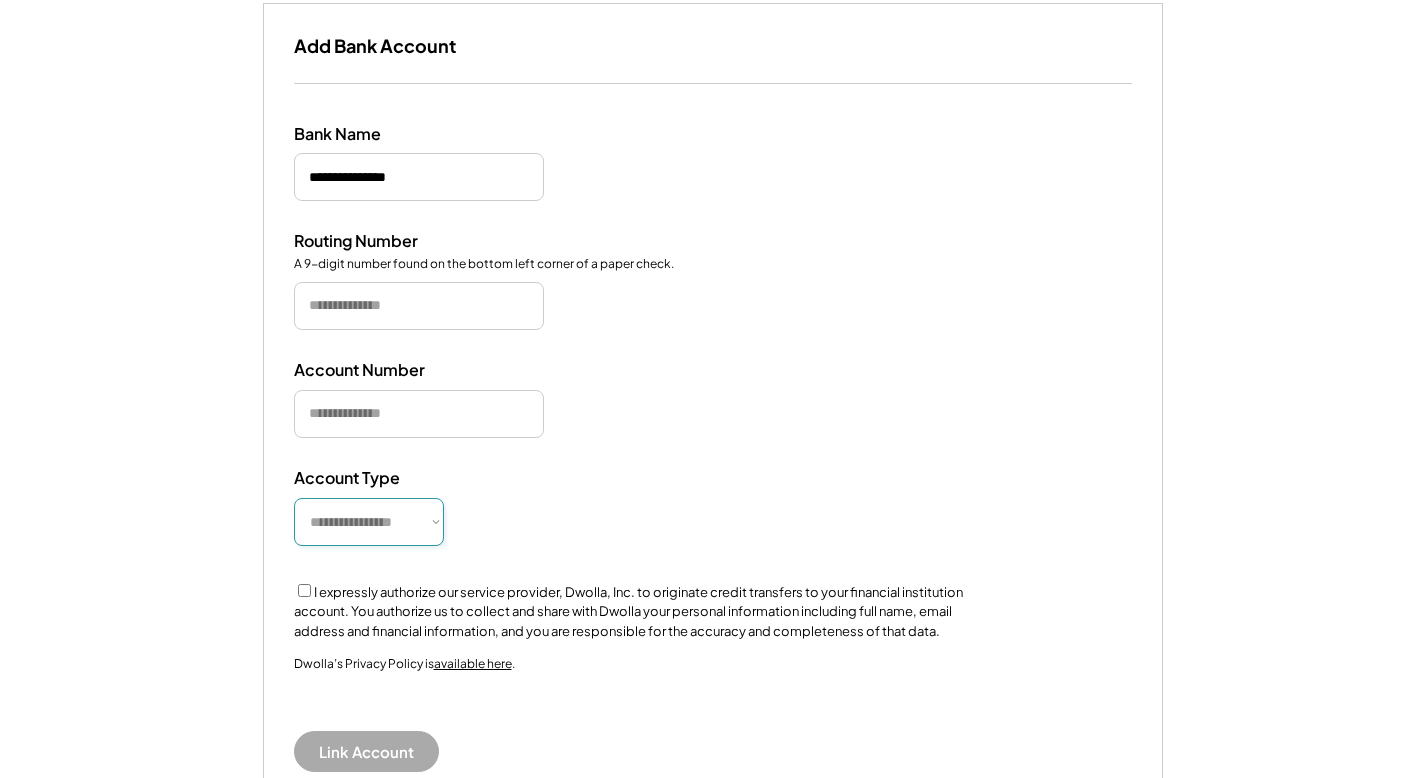 select on "**********" 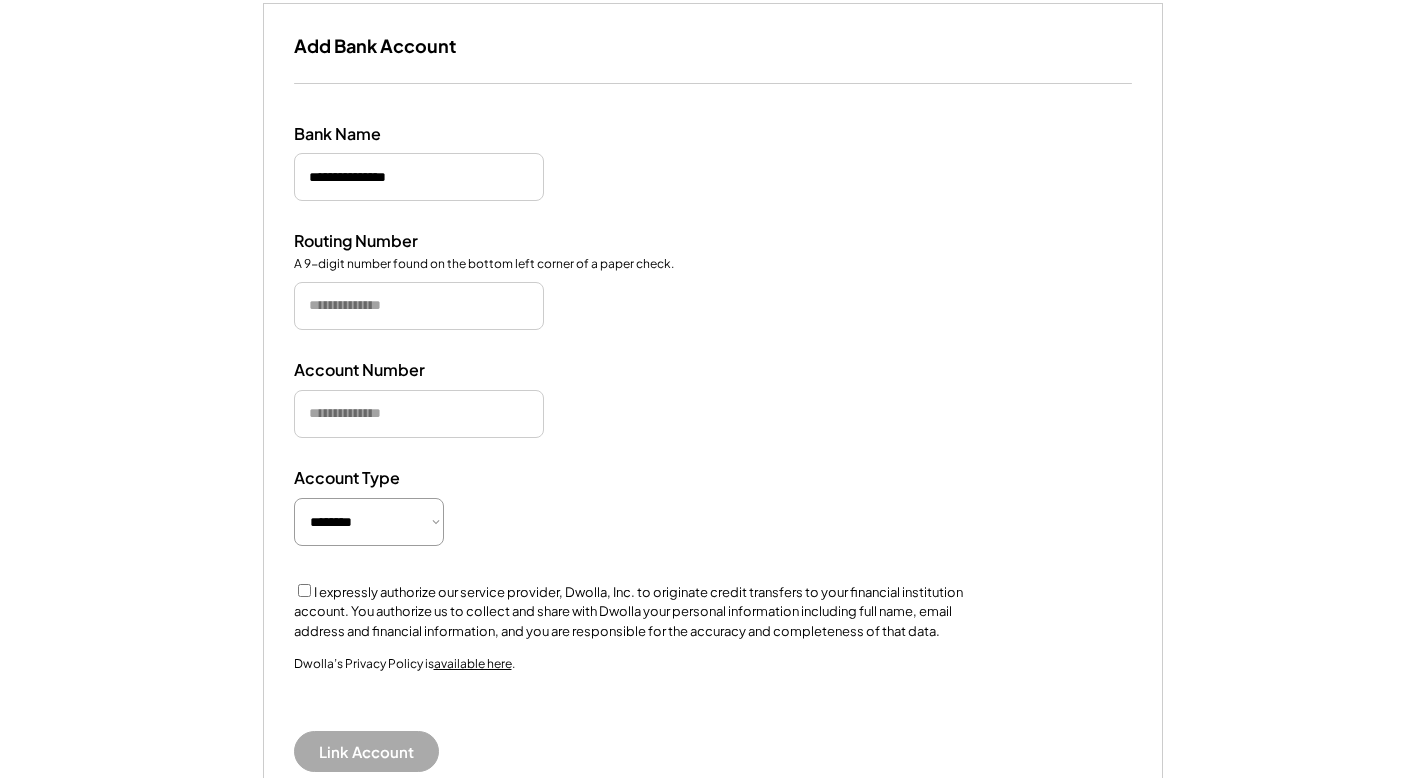 click at bounding box center (419, 414) 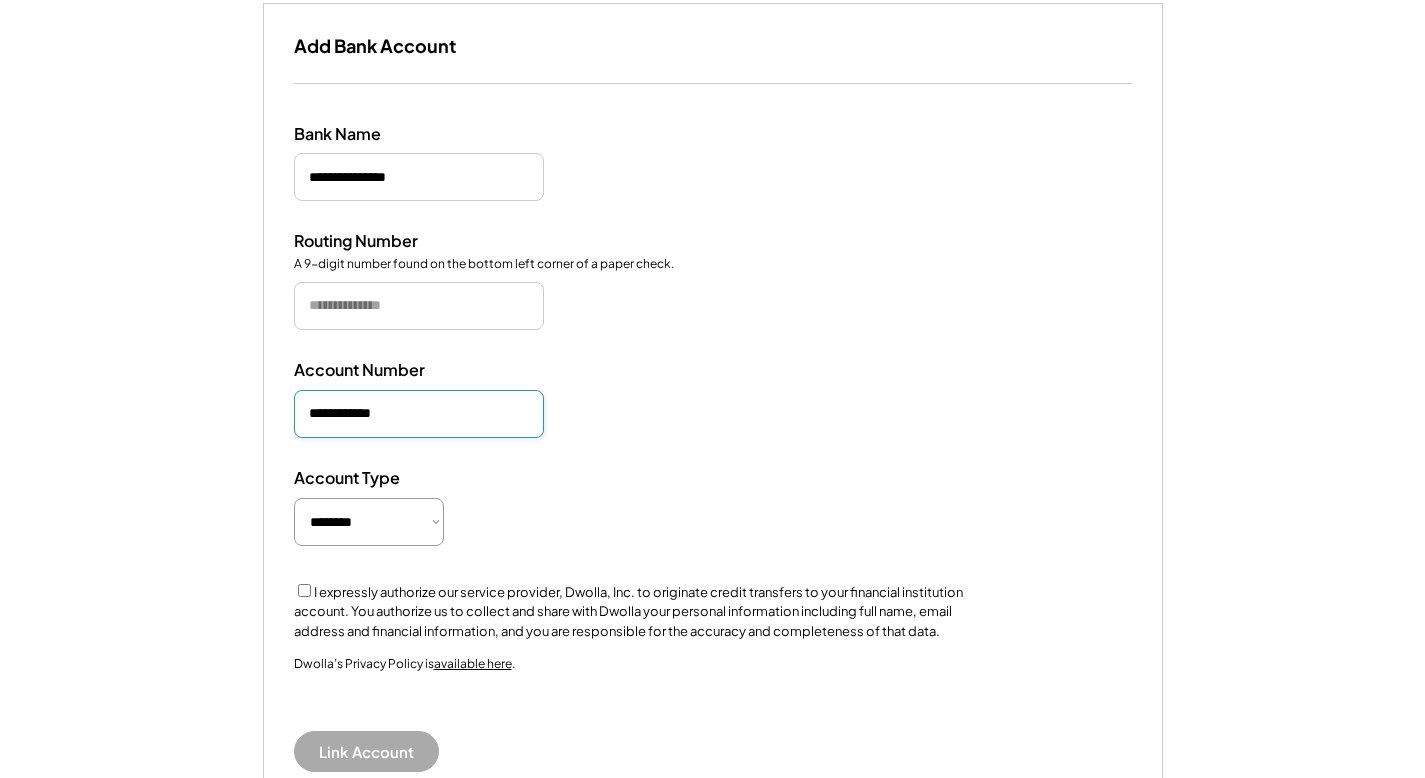 type on "**********" 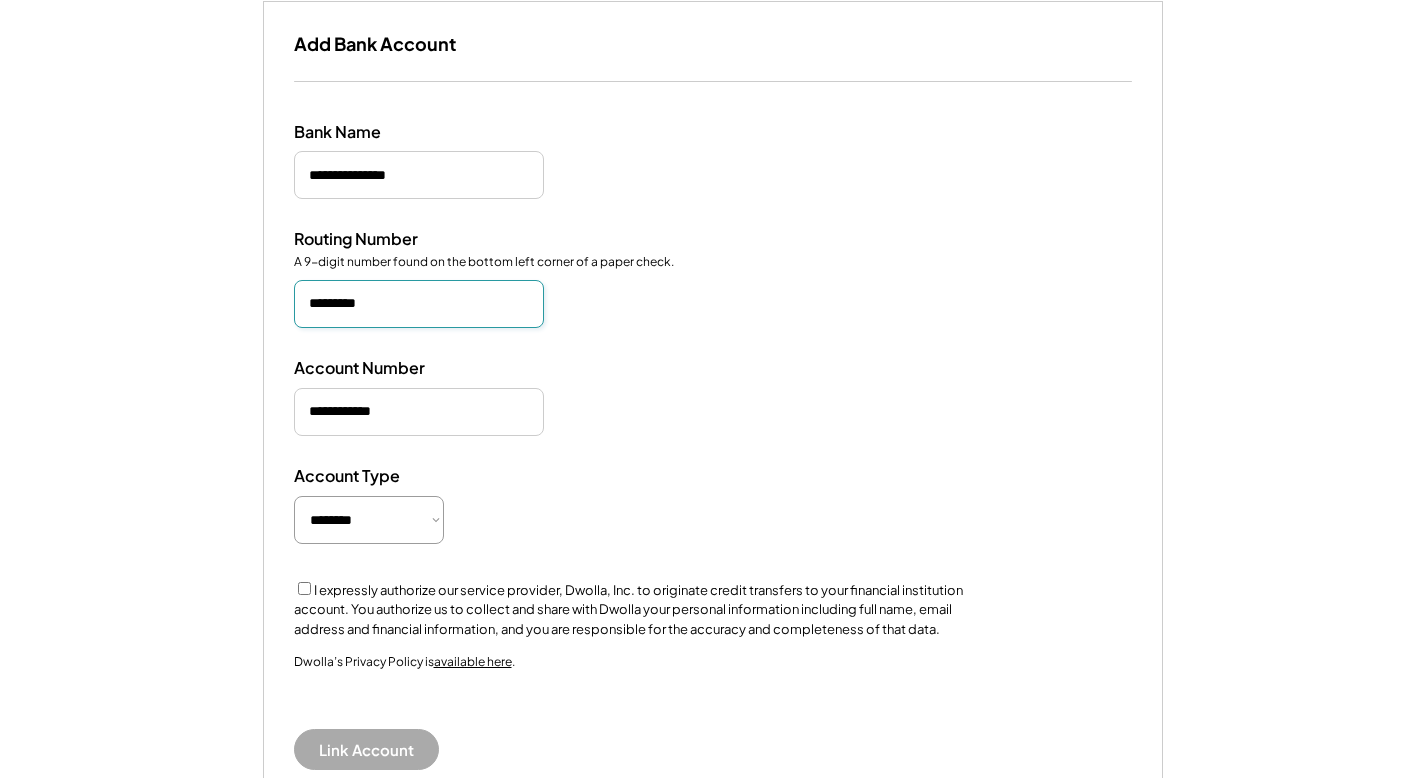 scroll, scrollTop: 302, scrollLeft: 0, axis: vertical 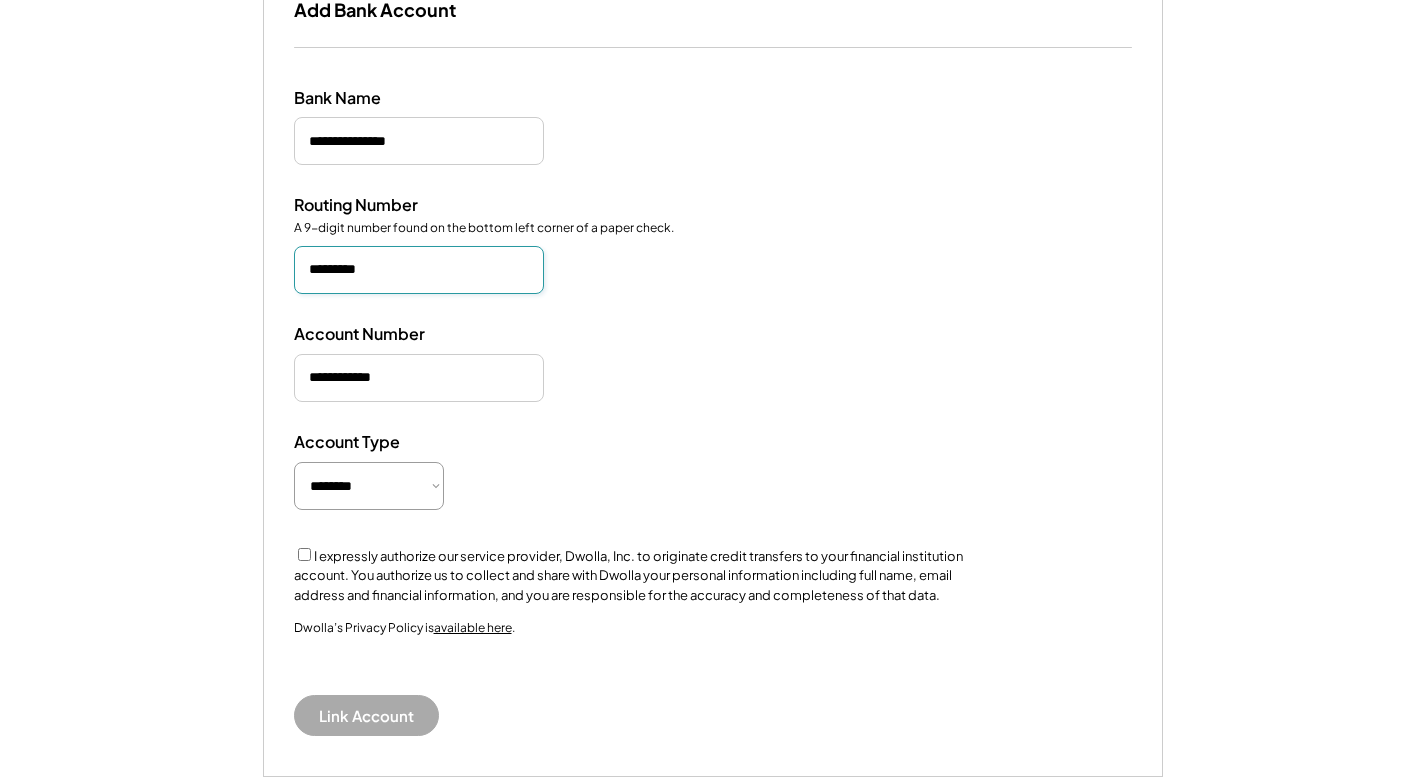 type on "*********" 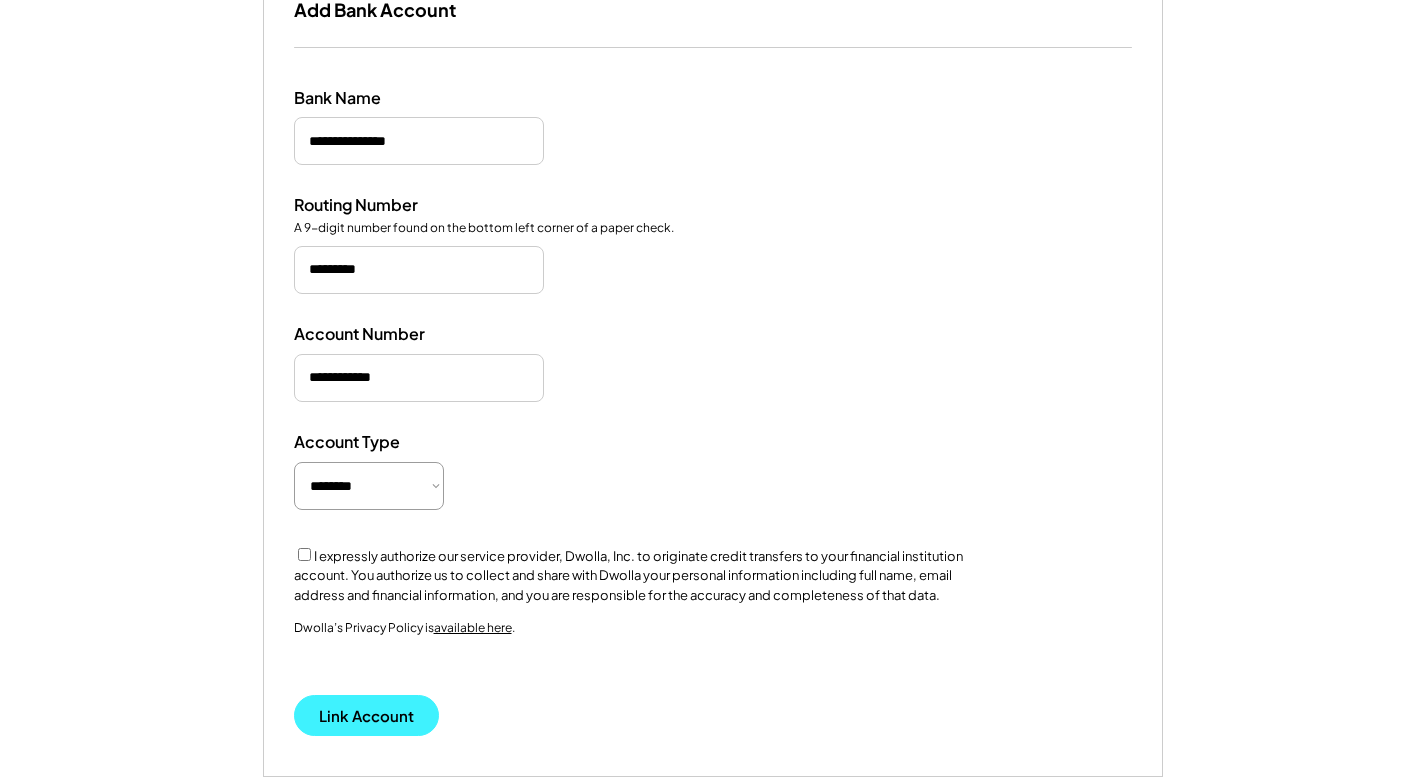 click on "Link Account" at bounding box center (366, 715) 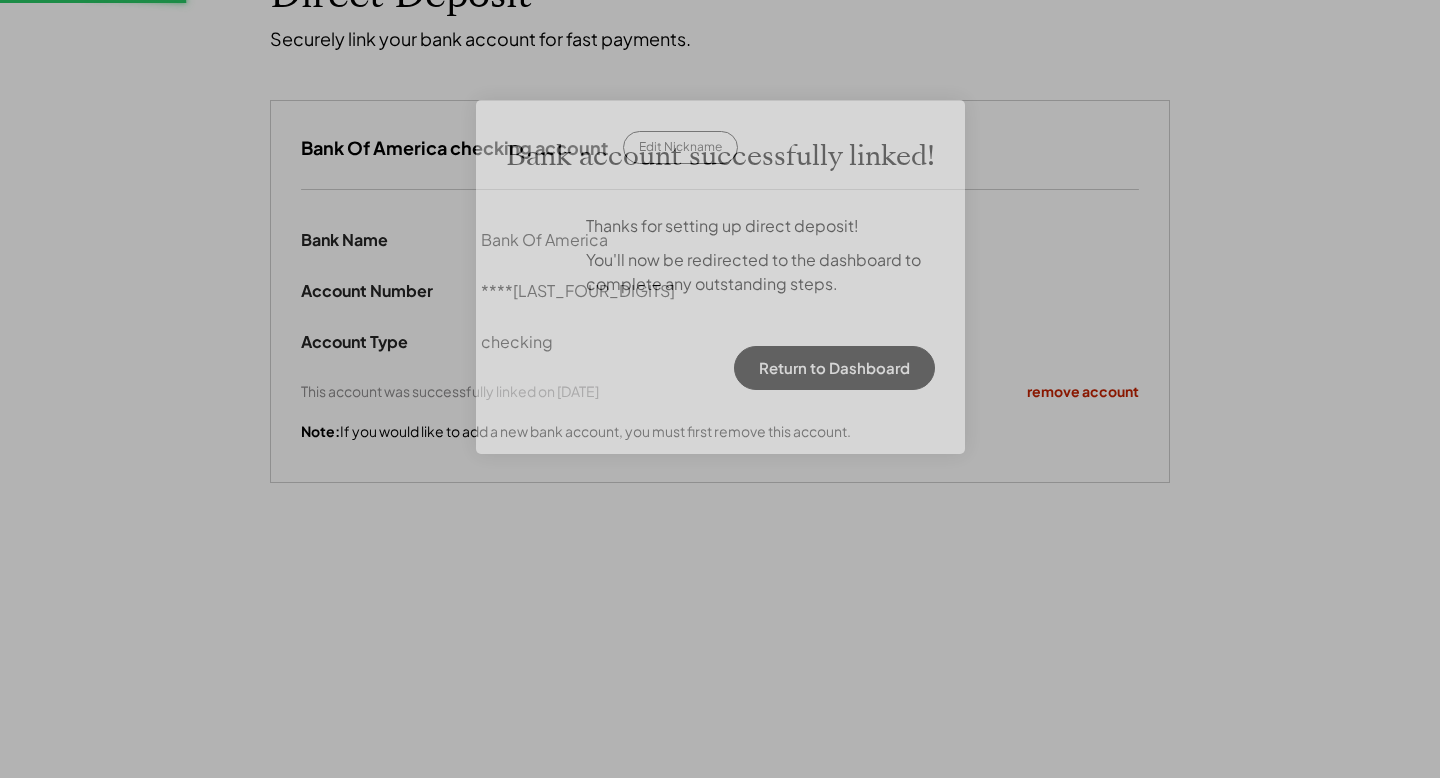 scroll, scrollTop: 182, scrollLeft: 0, axis: vertical 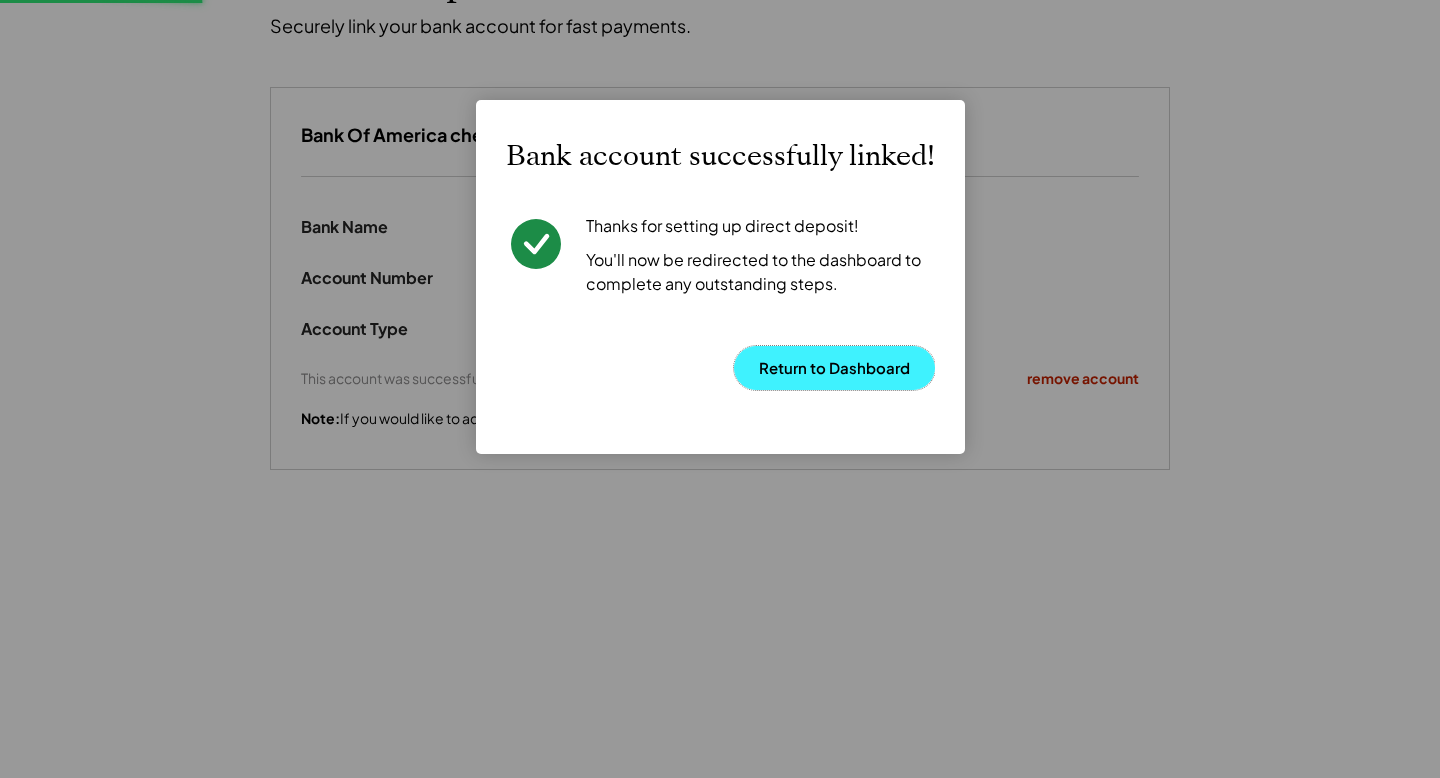 click on "Return to Dashboard" at bounding box center [834, 368] 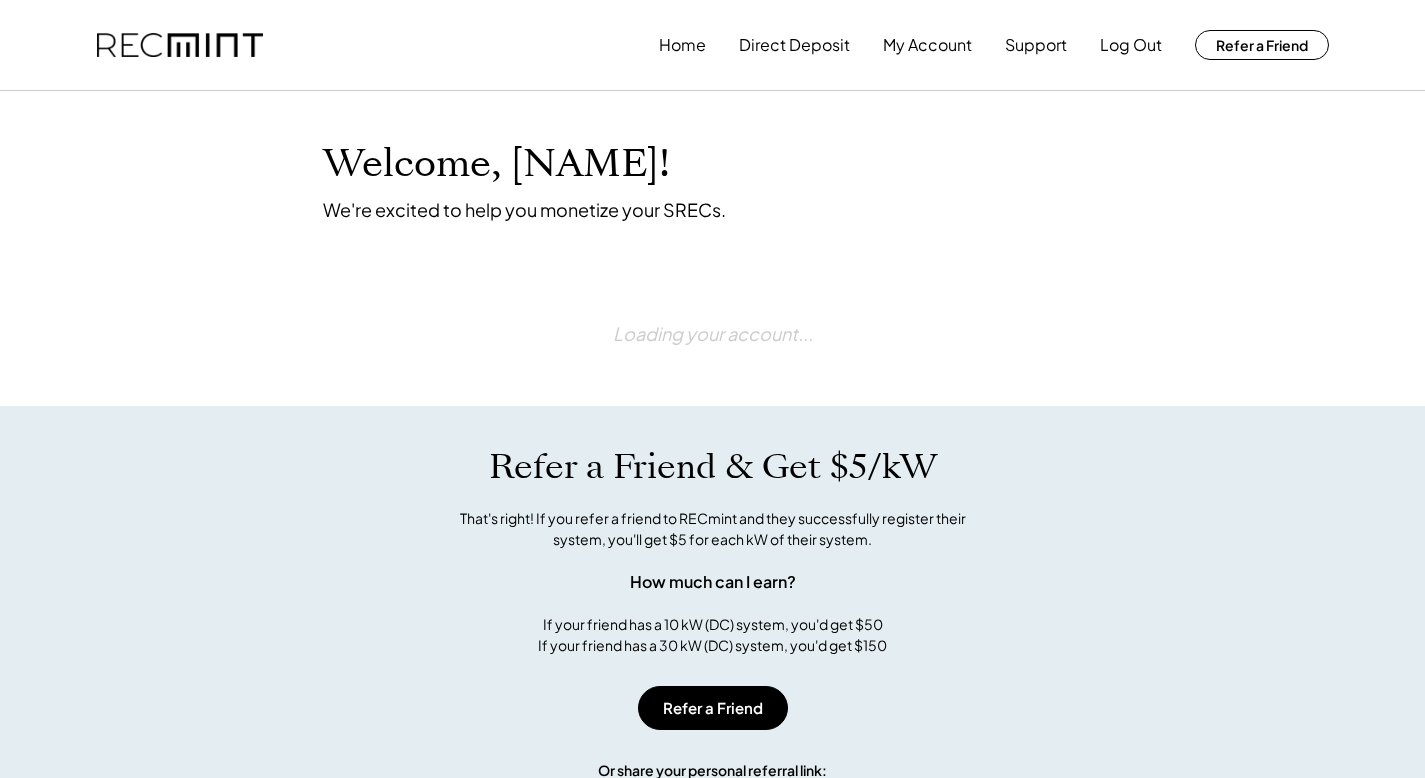 scroll, scrollTop: 0, scrollLeft: 0, axis: both 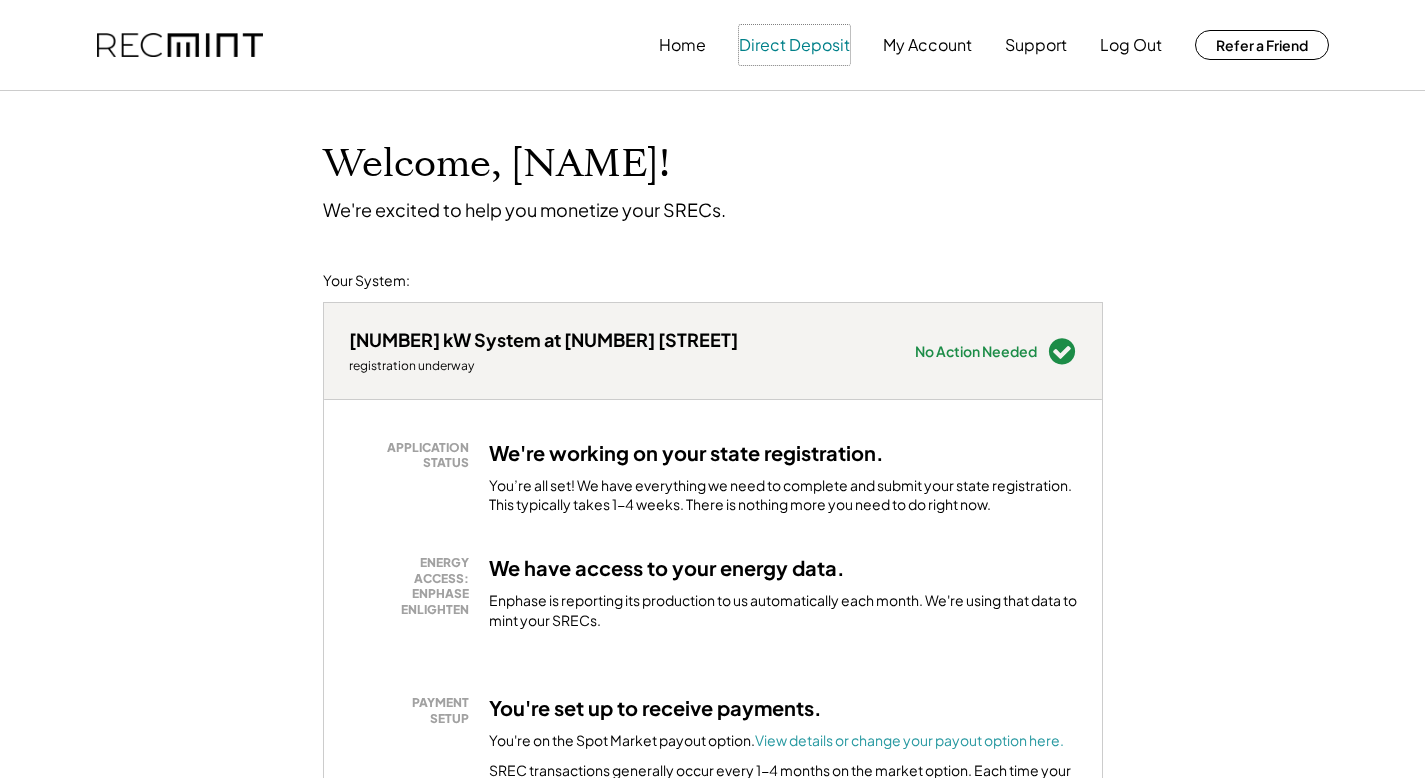click on "Direct Deposit" at bounding box center (794, 45) 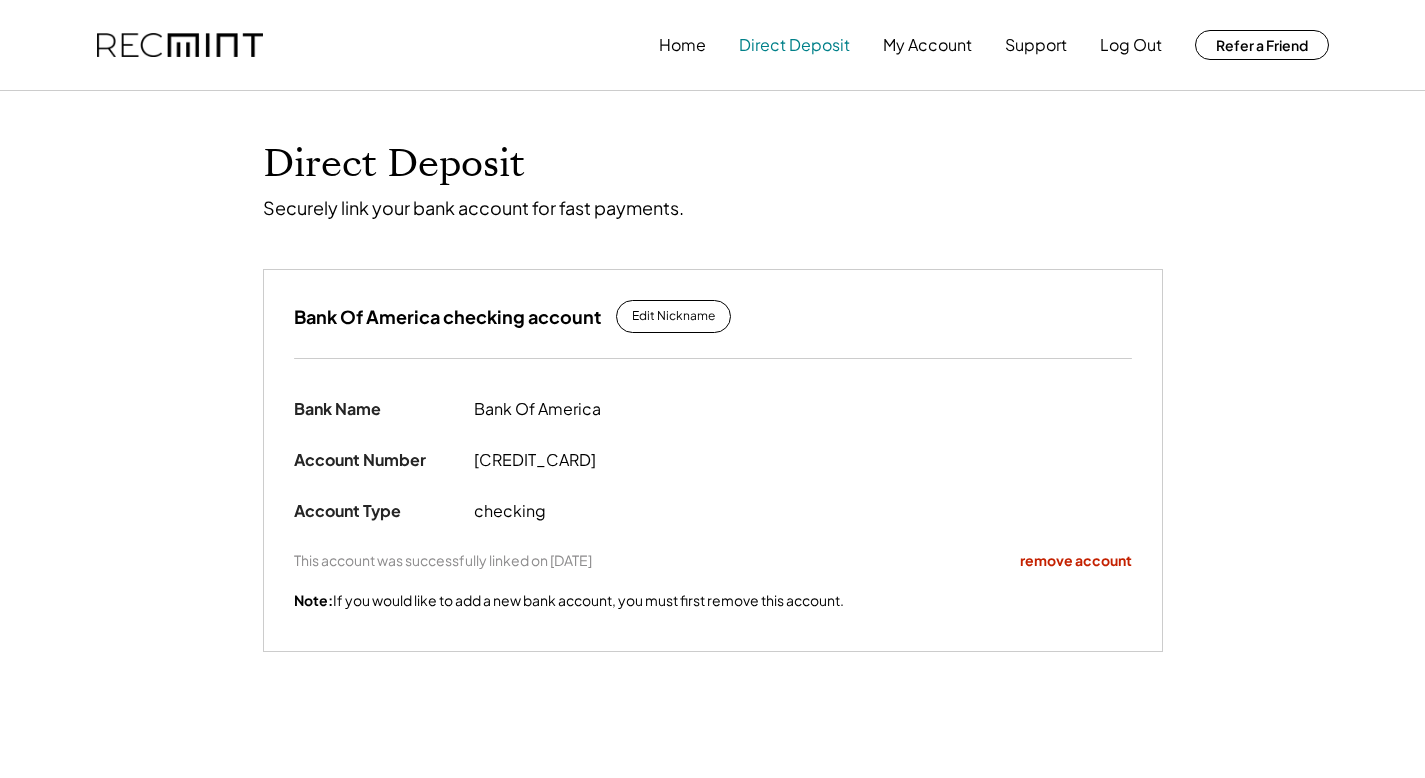 scroll, scrollTop: 0, scrollLeft: 0, axis: both 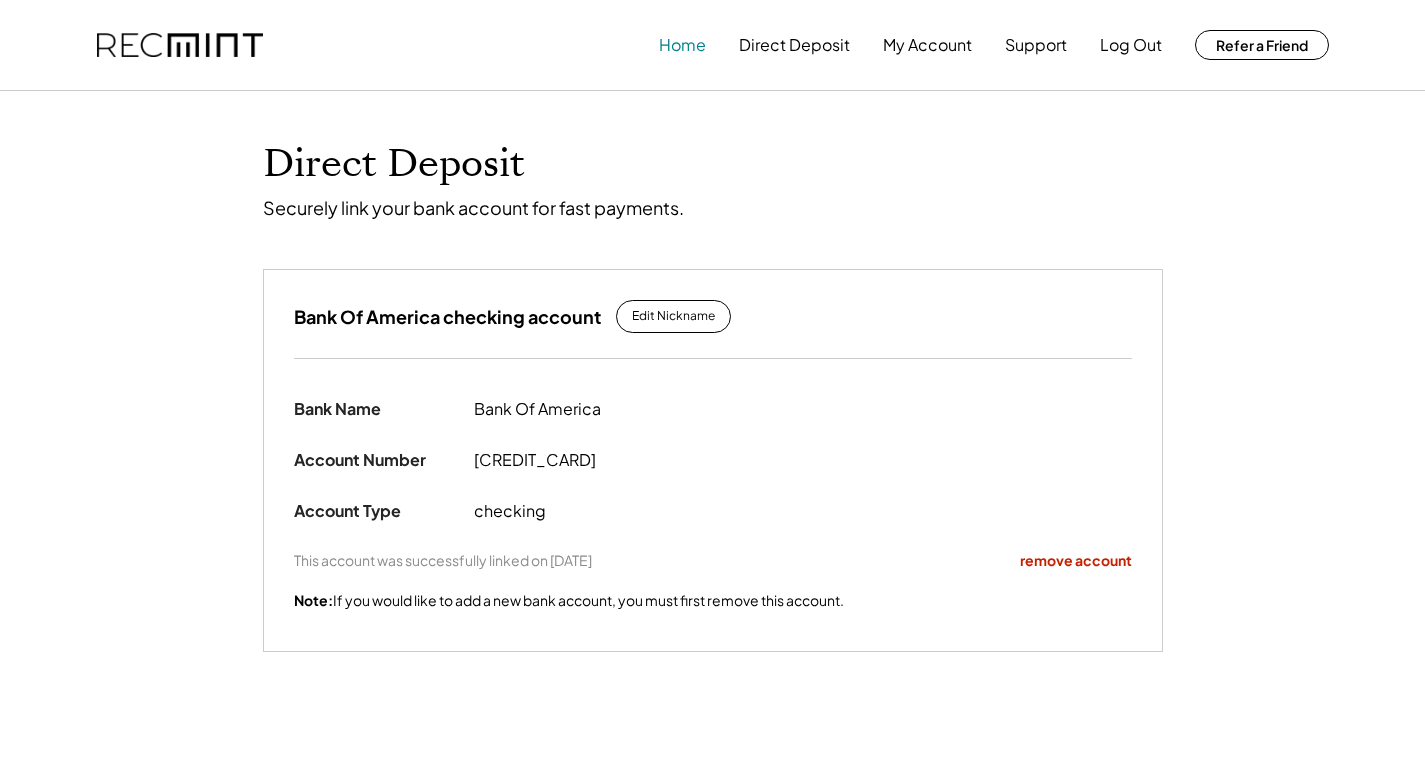 click on "Home" at bounding box center (682, 45) 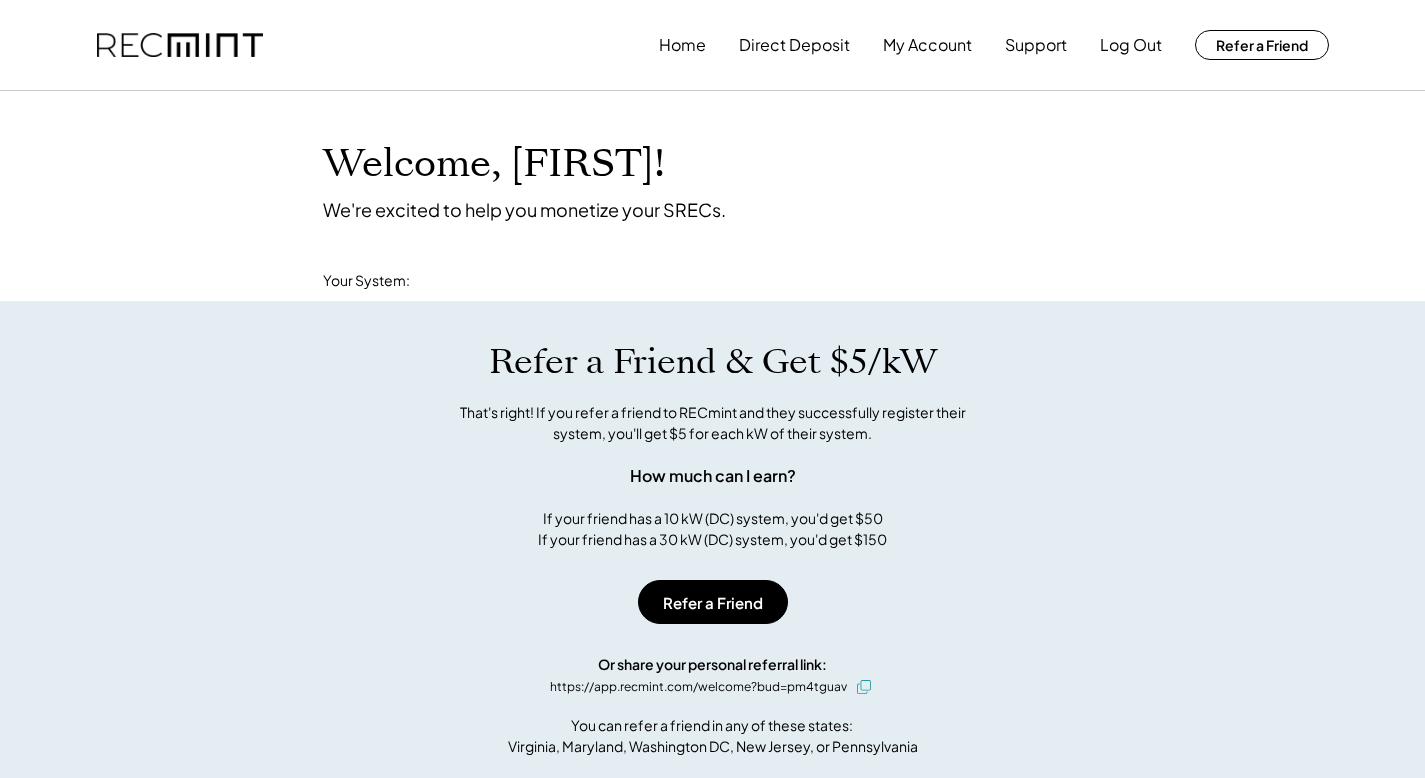 scroll, scrollTop: 0, scrollLeft: 0, axis: both 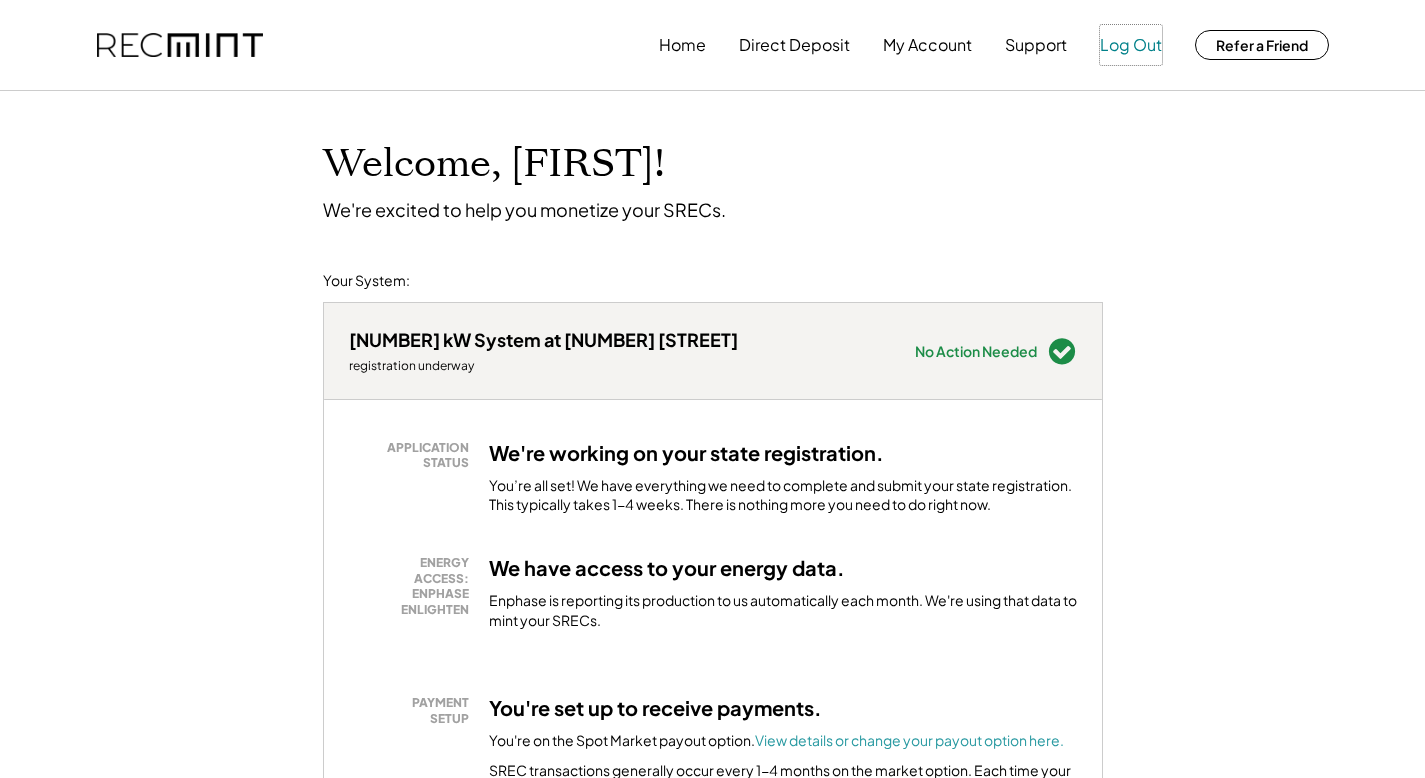 click on "Log Out" at bounding box center (1131, 45) 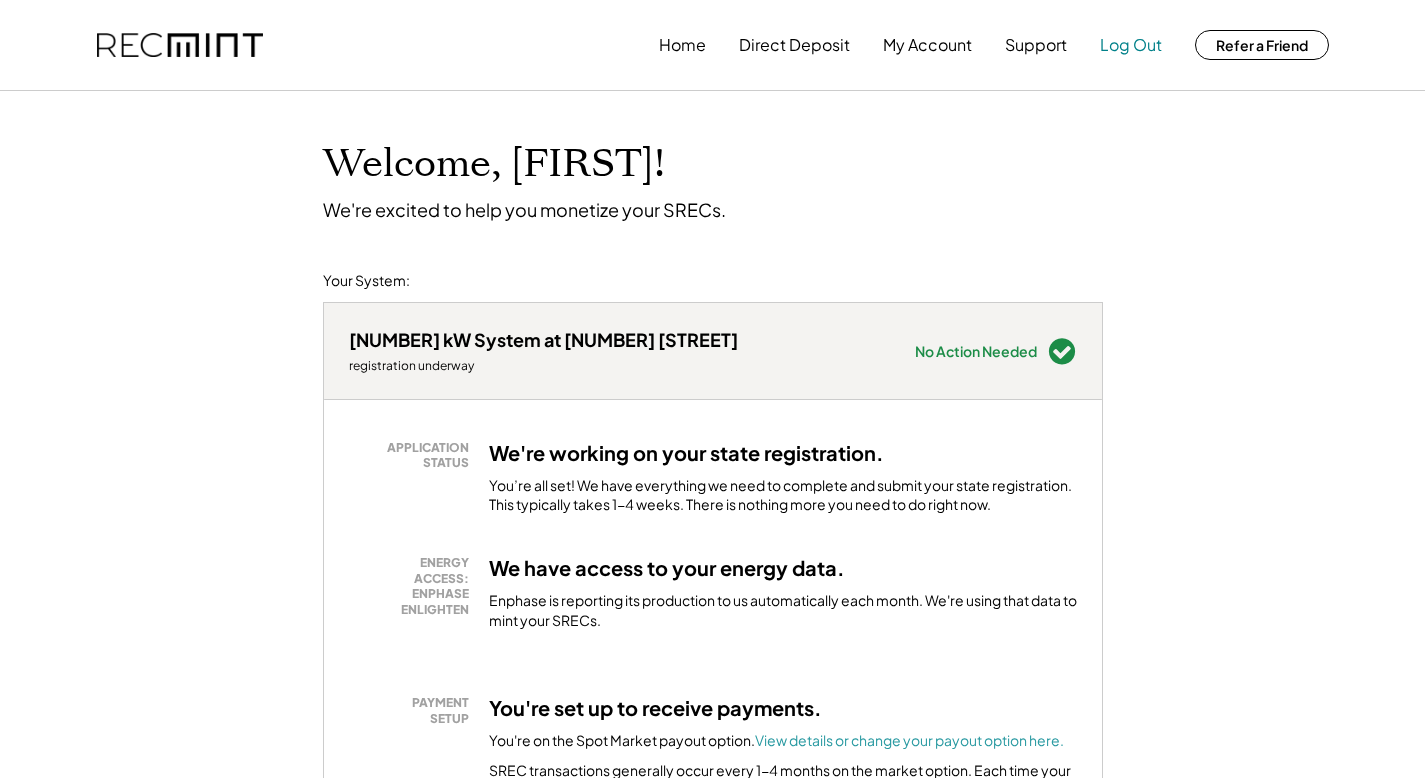 click on "Log Out" at bounding box center (1131, 45) 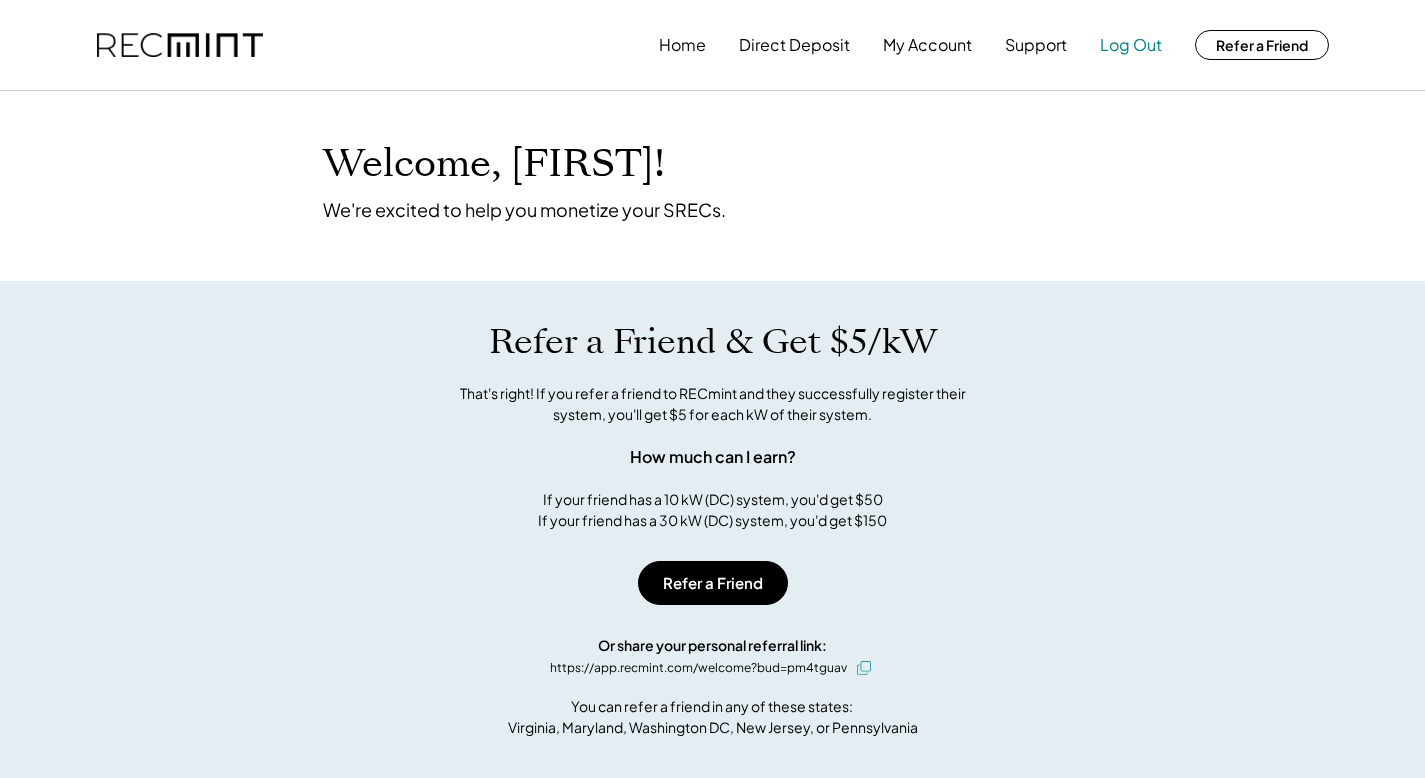 click on "Log Out" at bounding box center (1131, 45) 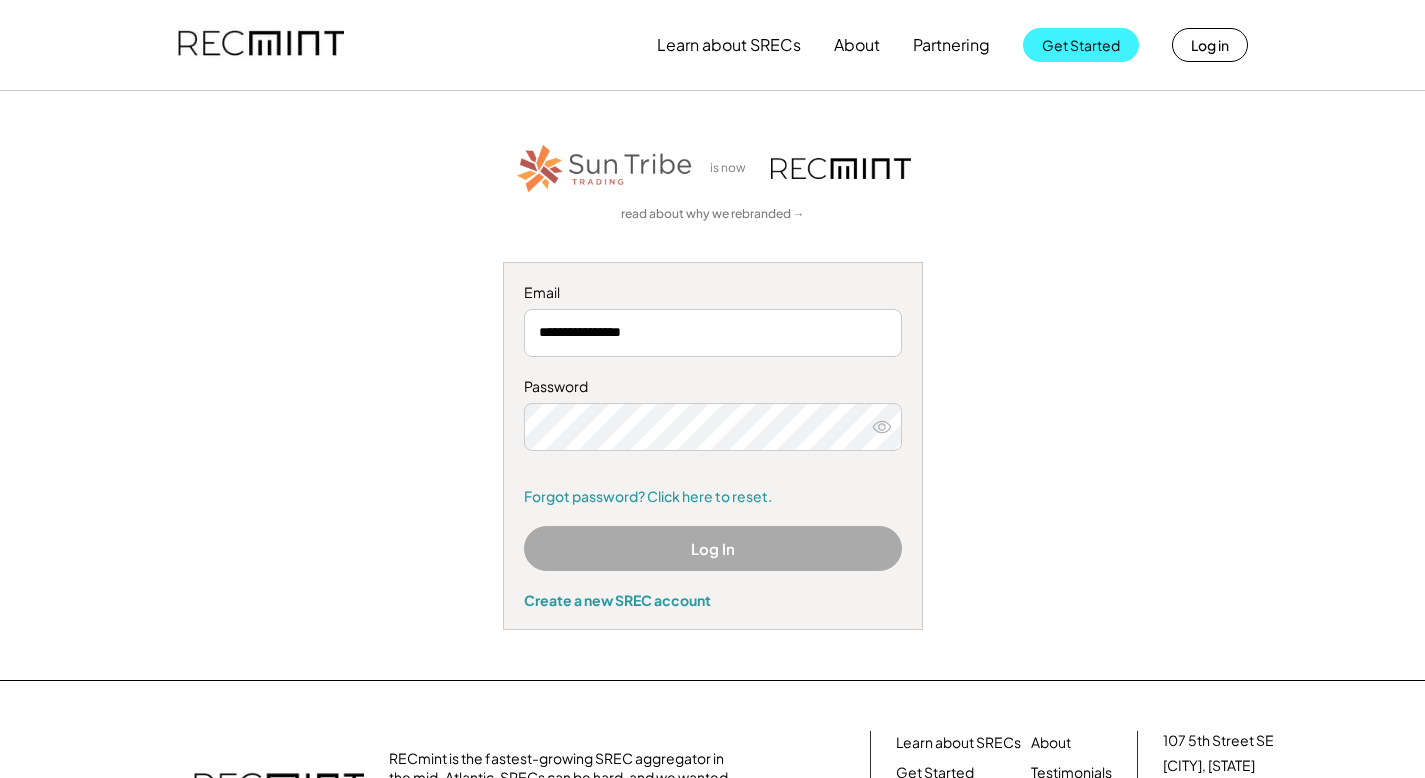 scroll, scrollTop: 0, scrollLeft: 0, axis: both 